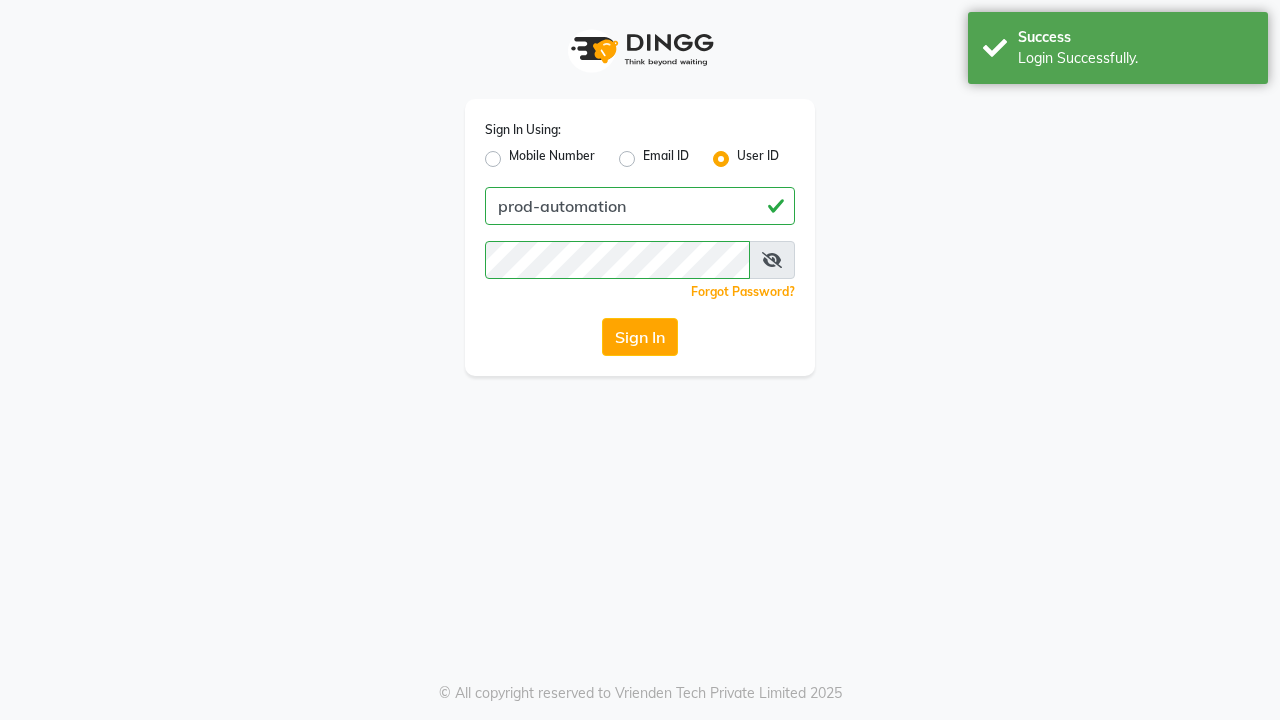 scroll, scrollTop: 0, scrollLeft: 0, axis: both 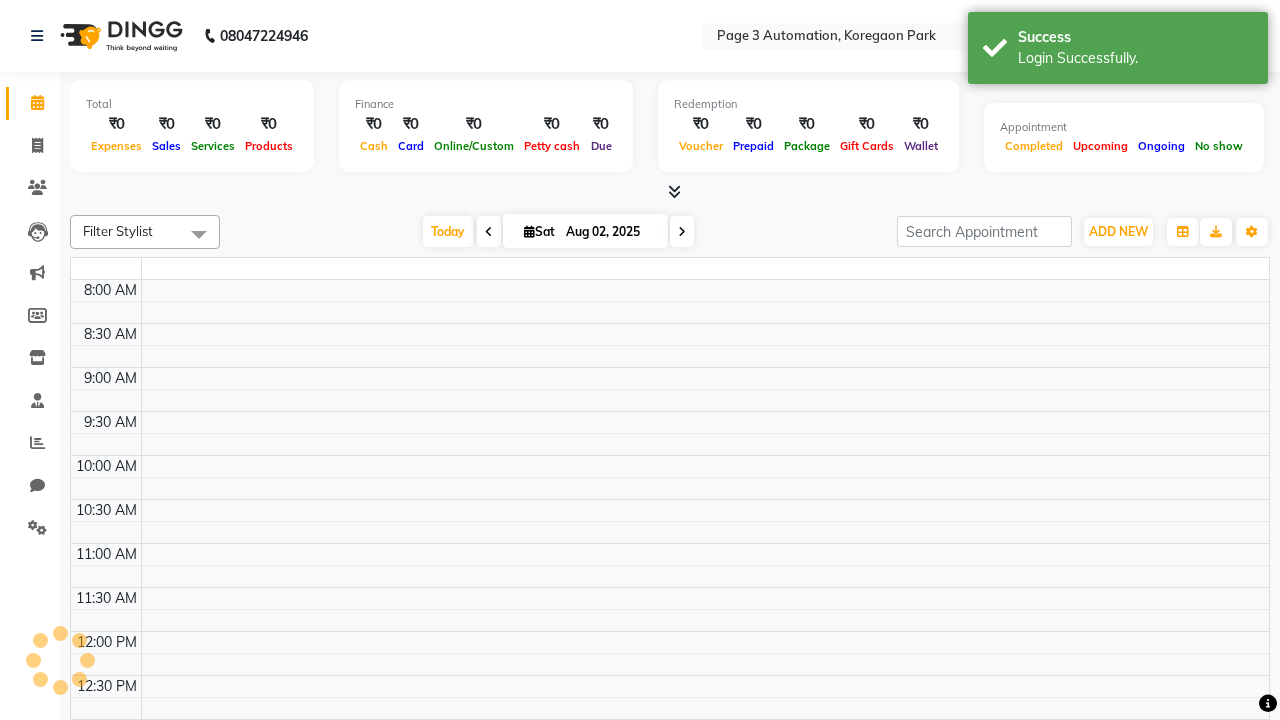 select on "en" 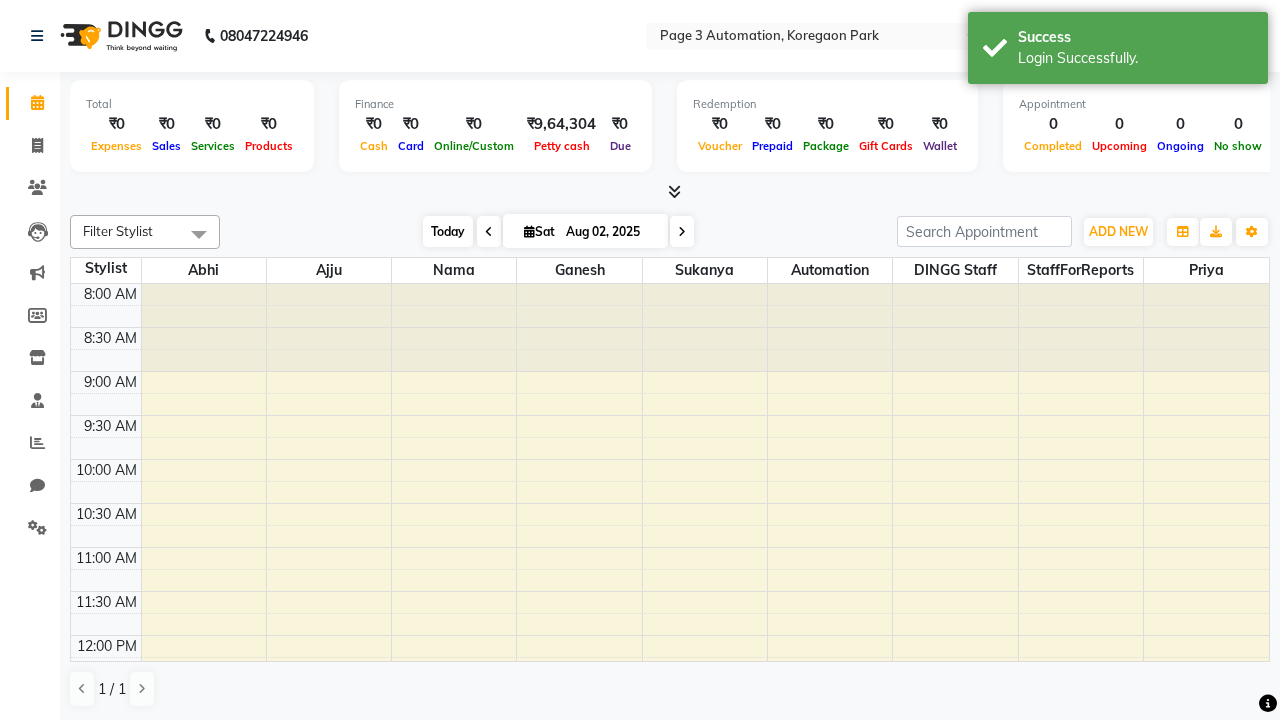 click on "Today" at bounding box center (448, 231) 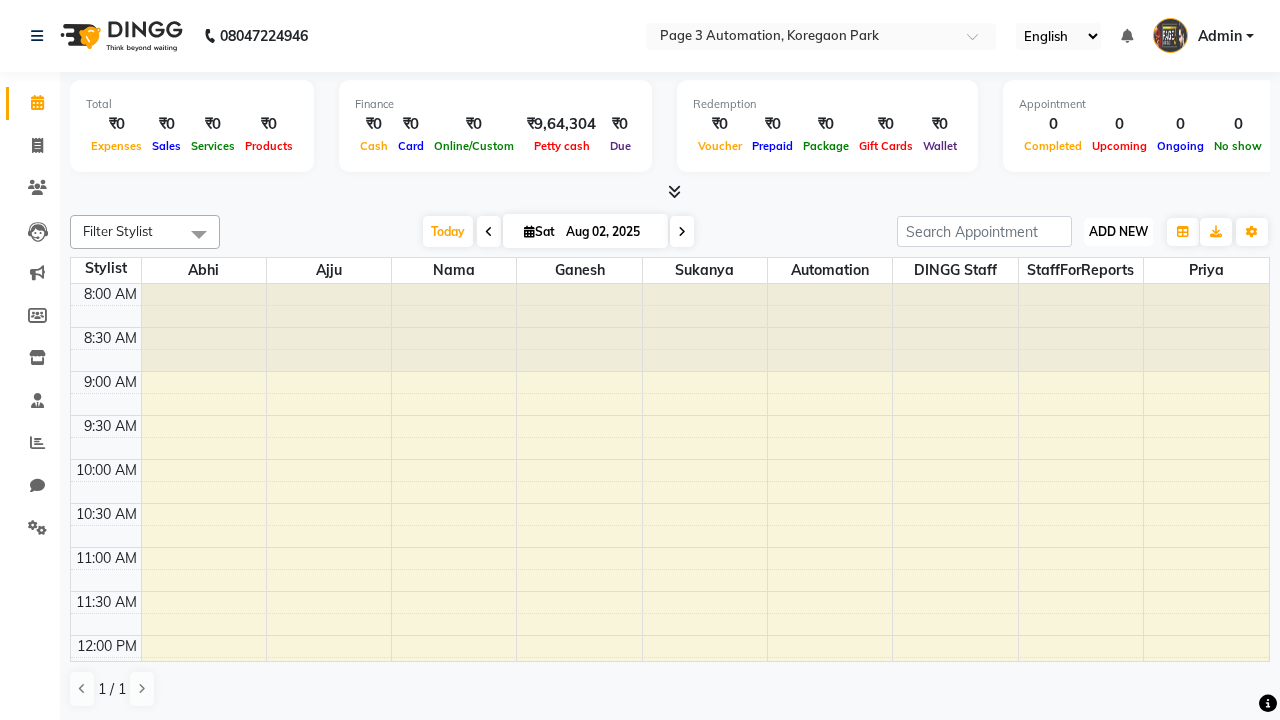 click on "ADD NEW" at bounding box center [1118, 231] 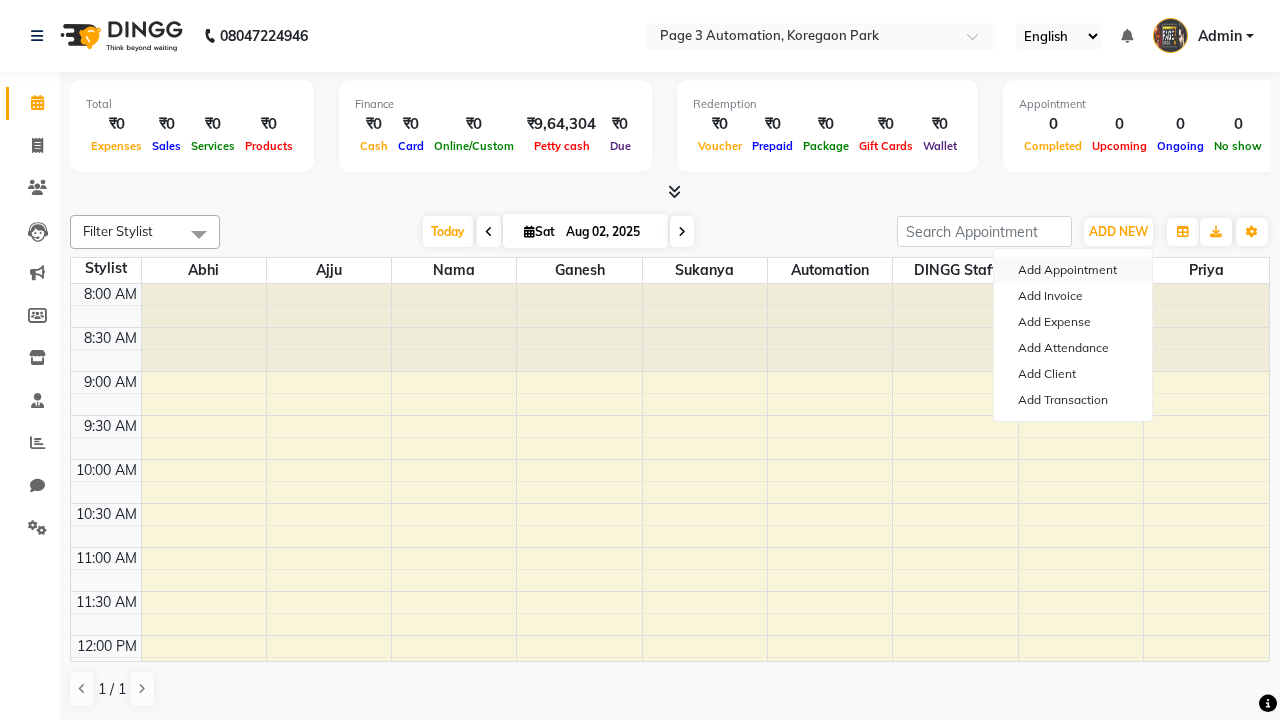 click on "Add Appointment" at bounding box center (1073, 270) 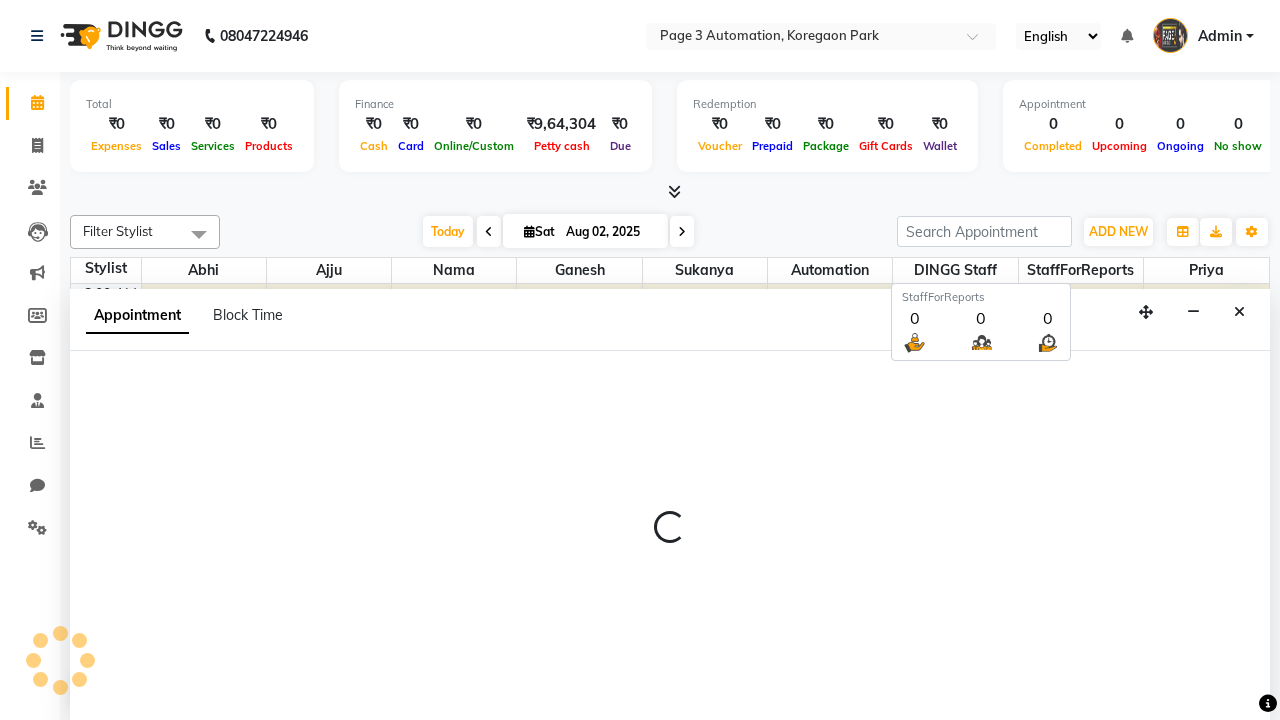 select on "tentative" 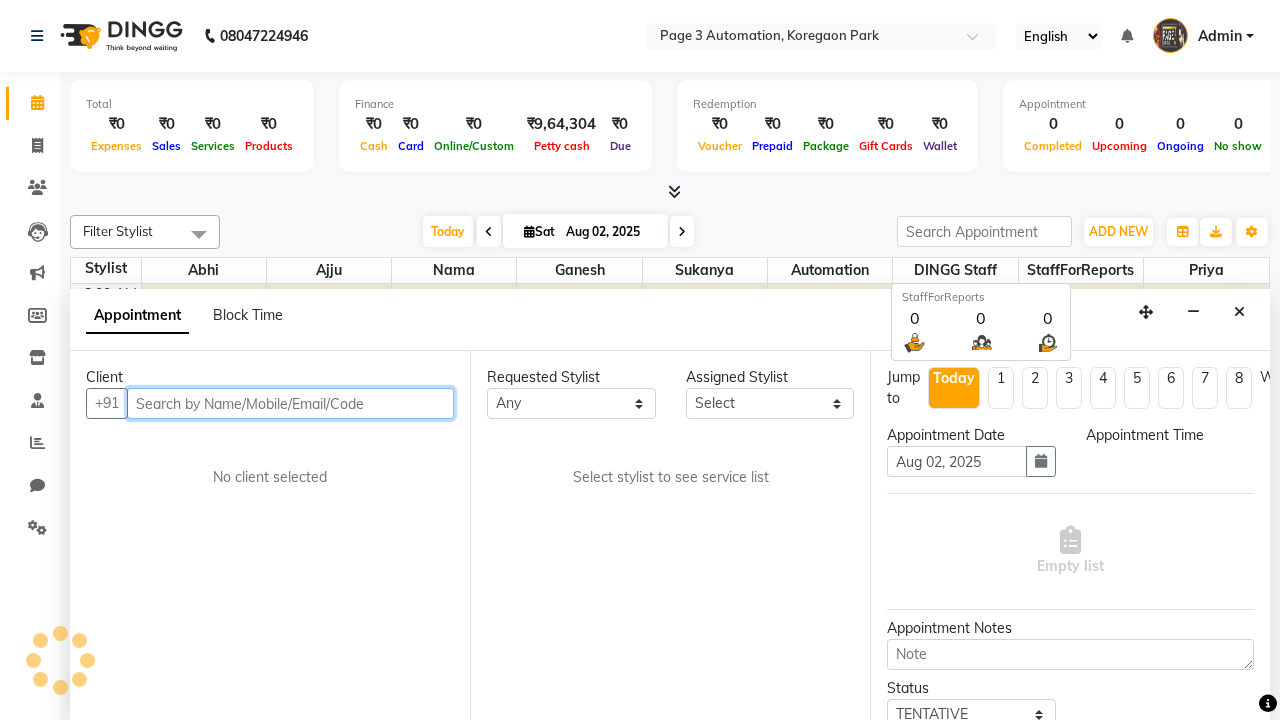 select on "540" 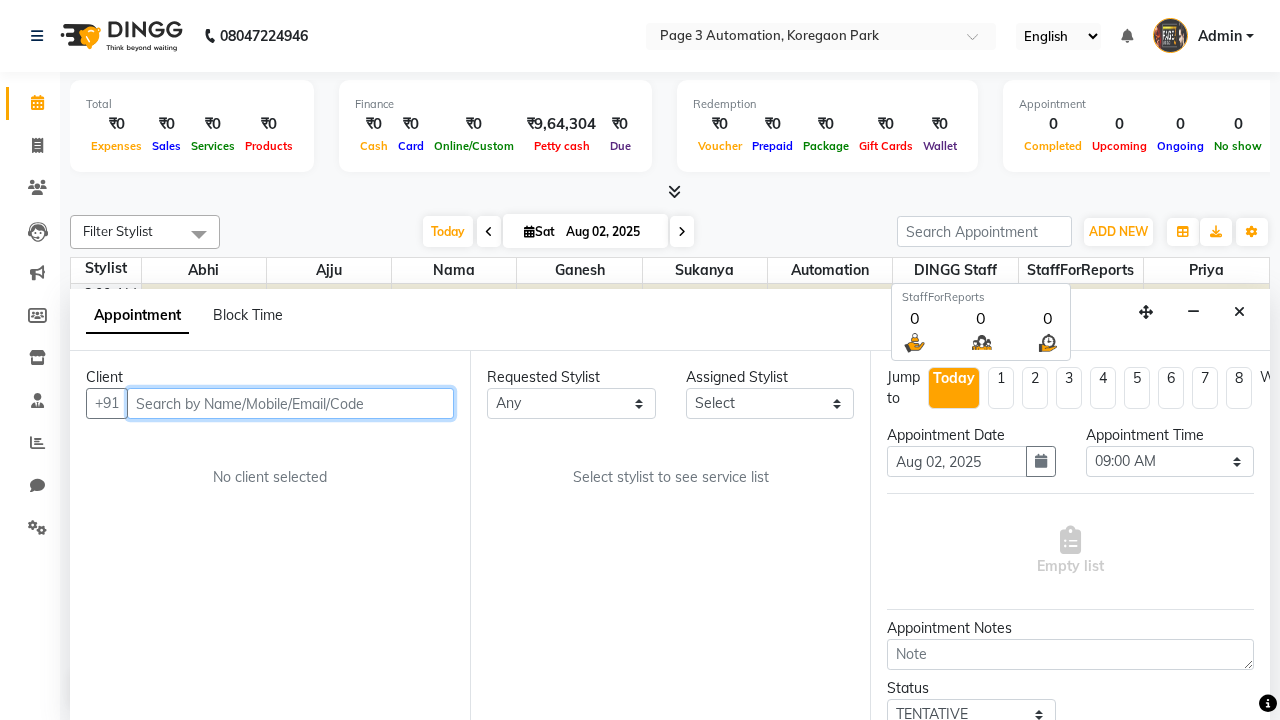 type on "8192346578" 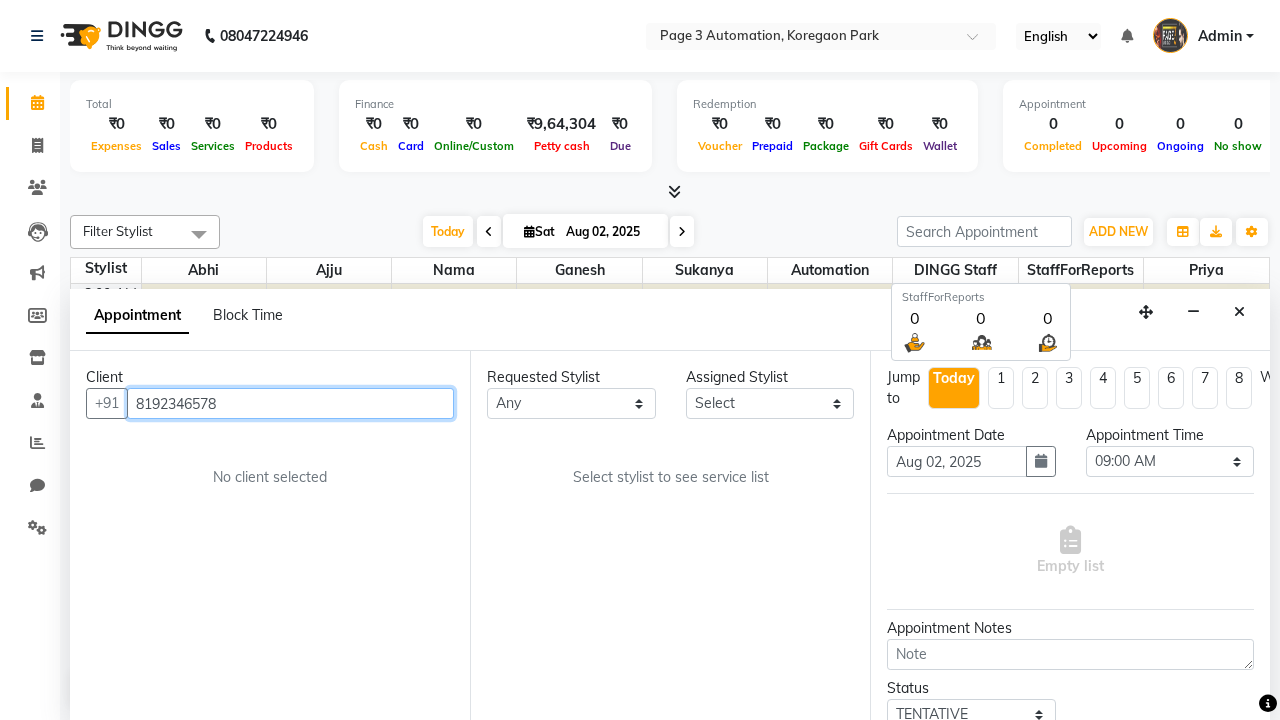 scroll, scrollTop: 1, scrollLeft: 0, axis: vertical 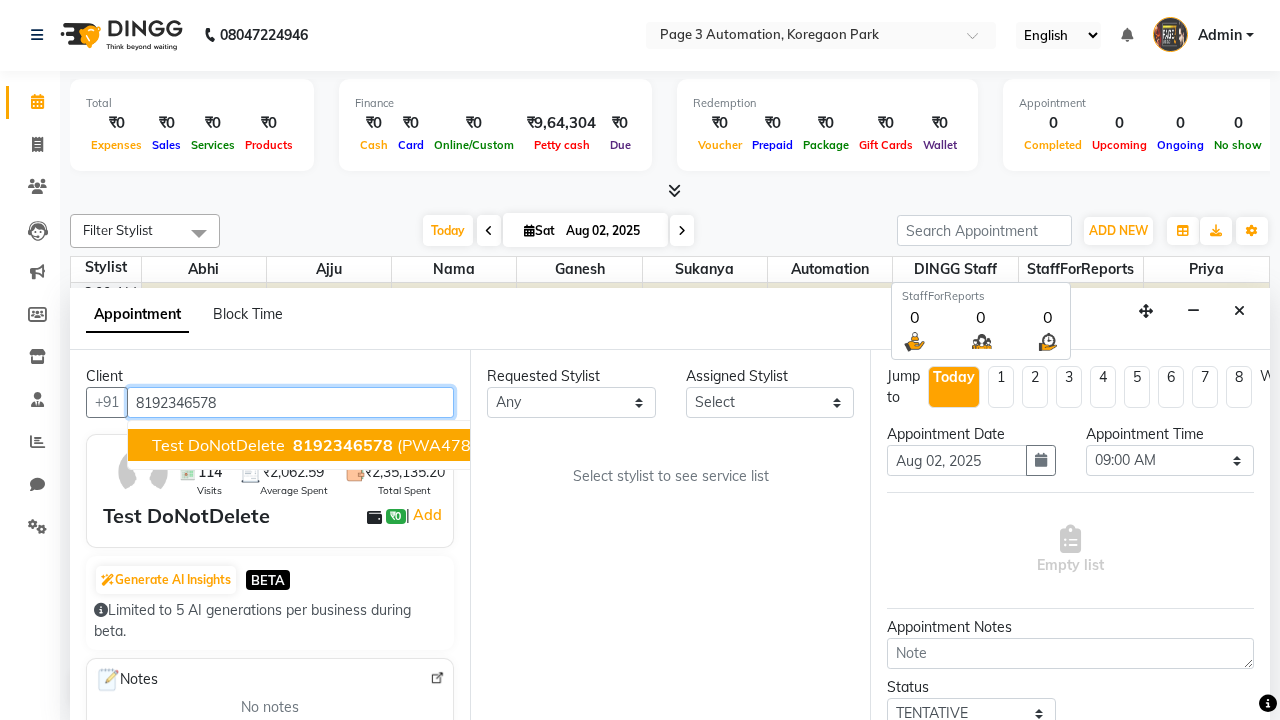 click on "8192346578" at bounding box center (343, 445) 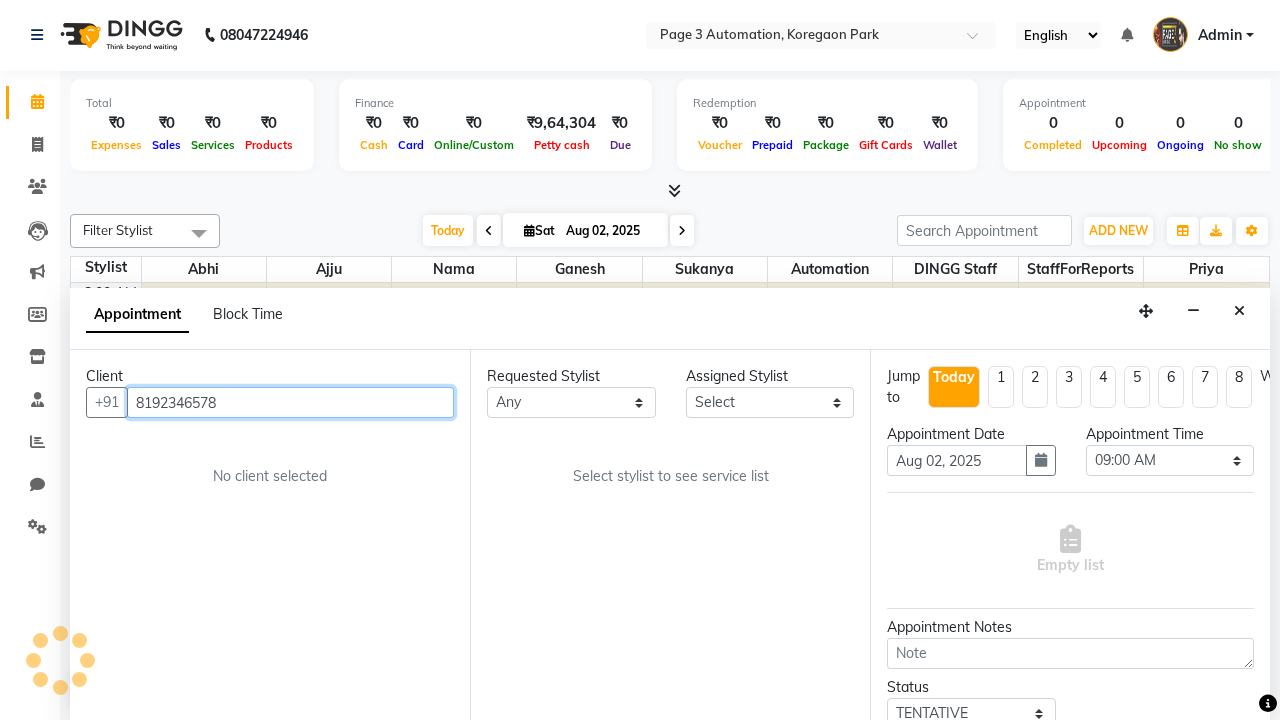 select on "711" 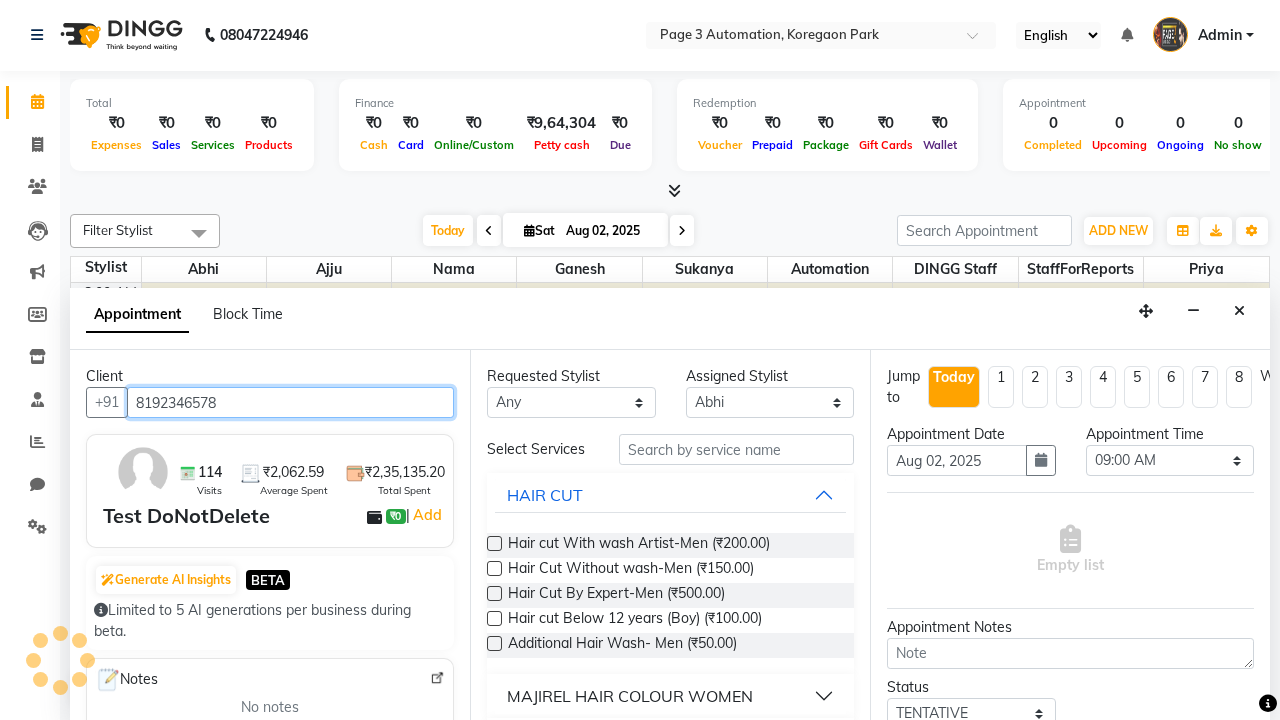 scroll, scrollTop: 0, scrollLeft: 0, axis: both 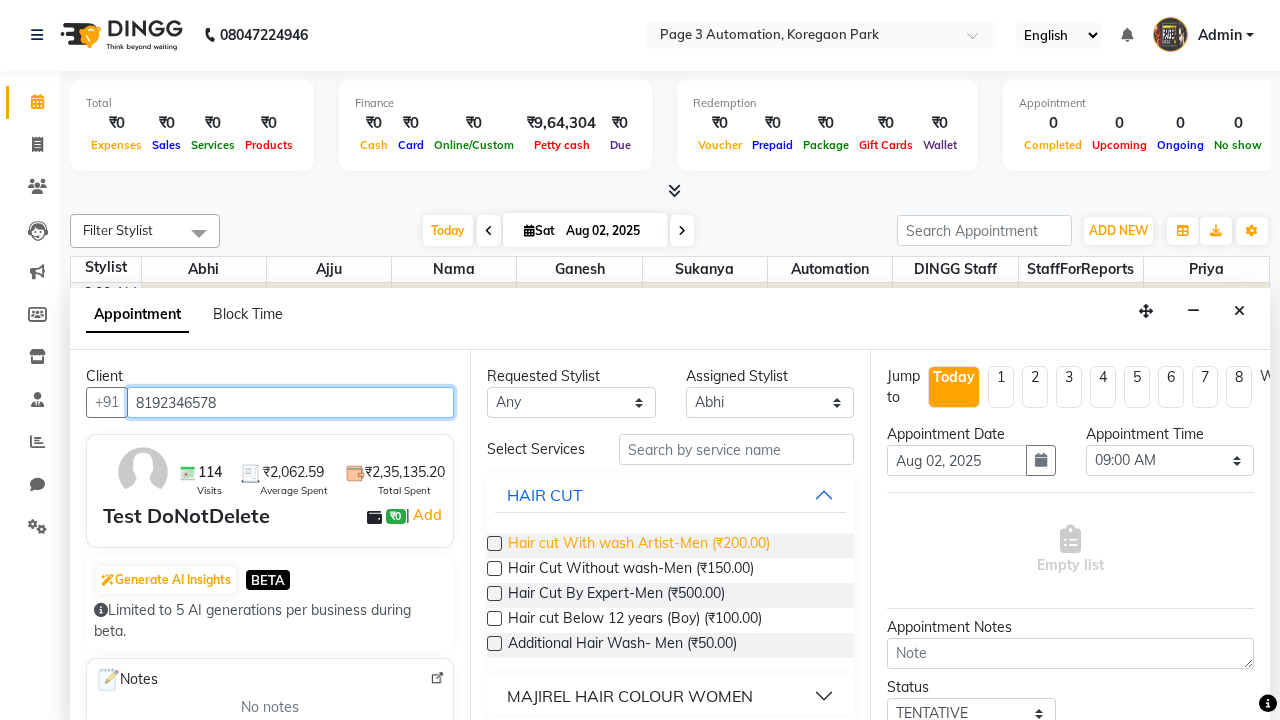 type on "8192346578" 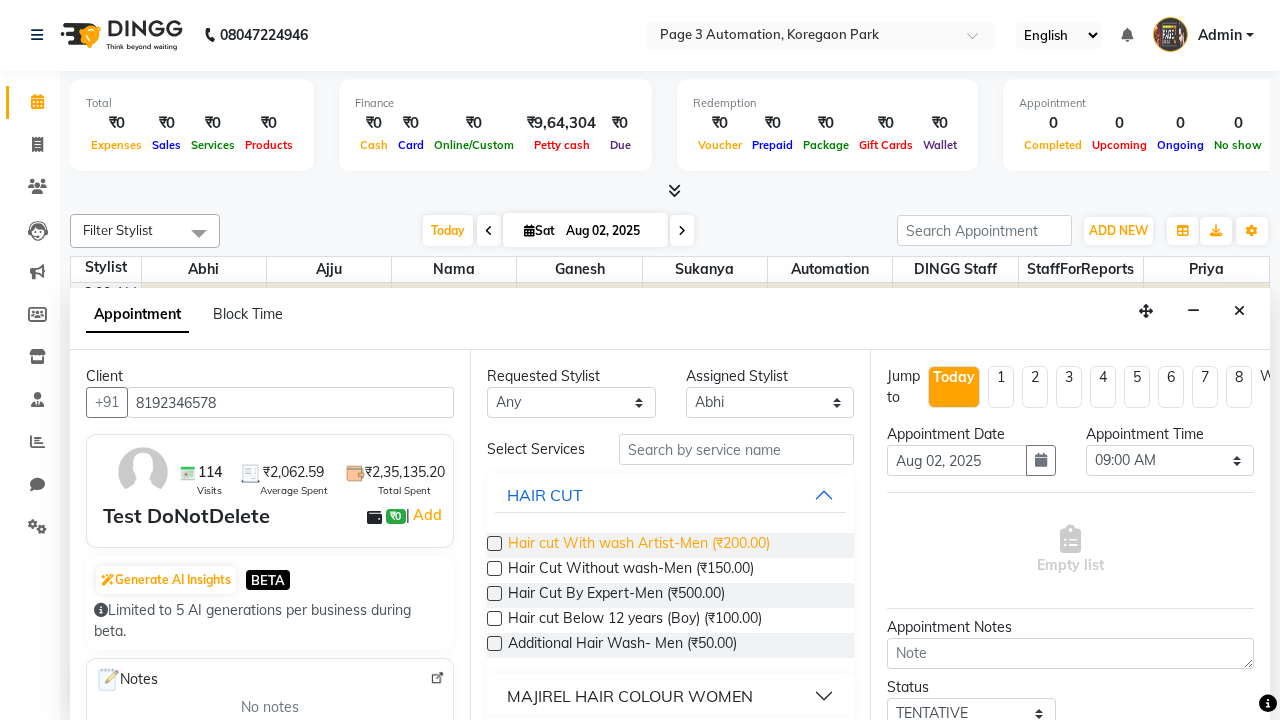 click on "Hair cut With wash Artist-Men (₹200.00)" at bounding box center [639, 545] 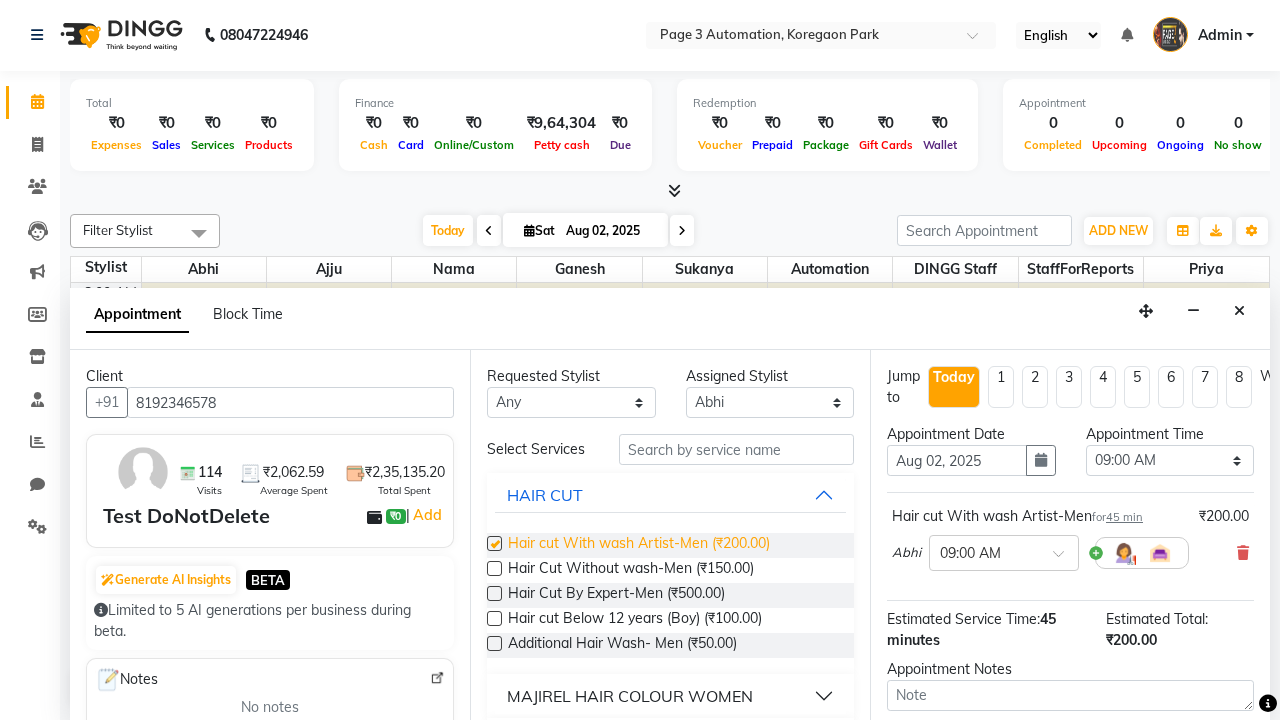 checkbox on "false" 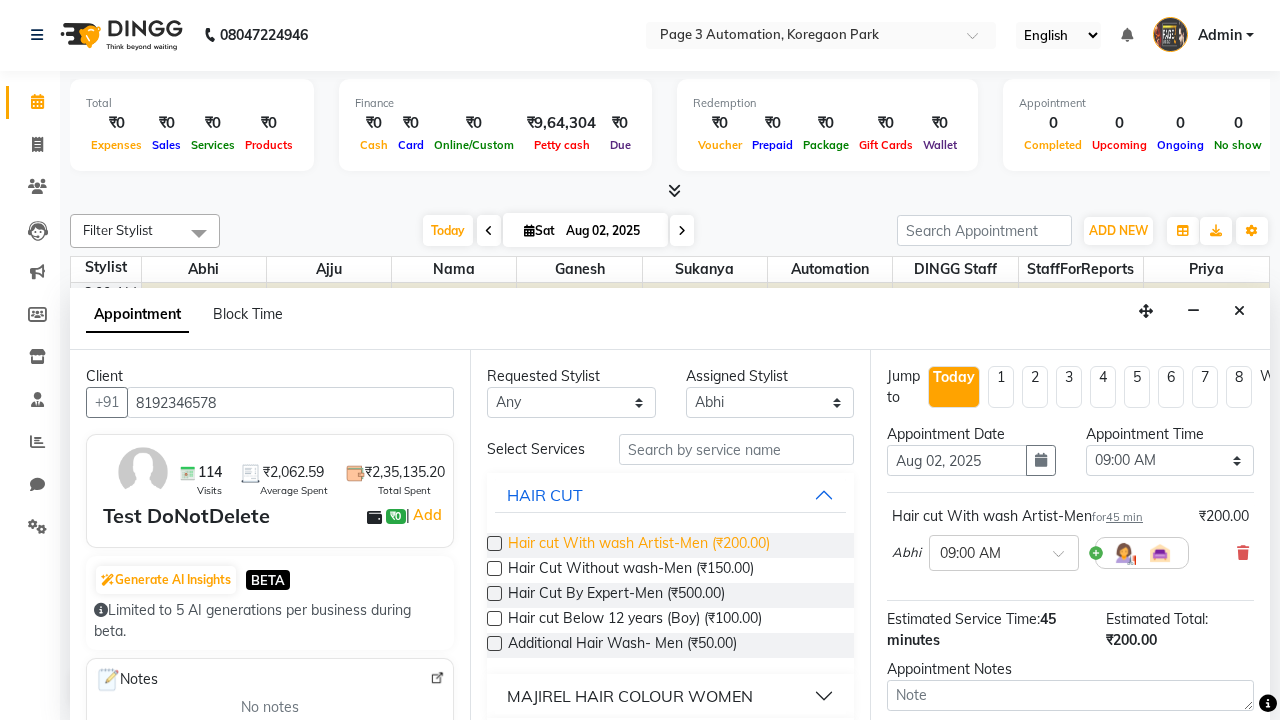 select on "900" 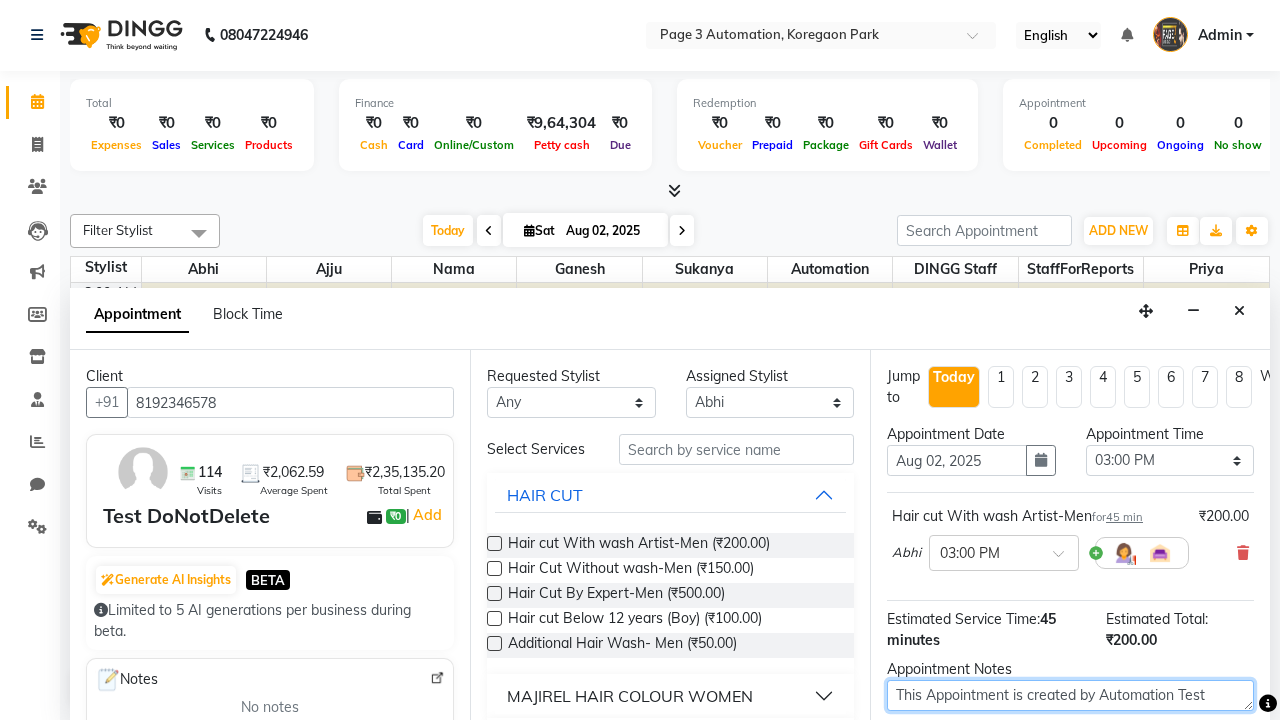 type on "This Appointment is created by Automation Test" 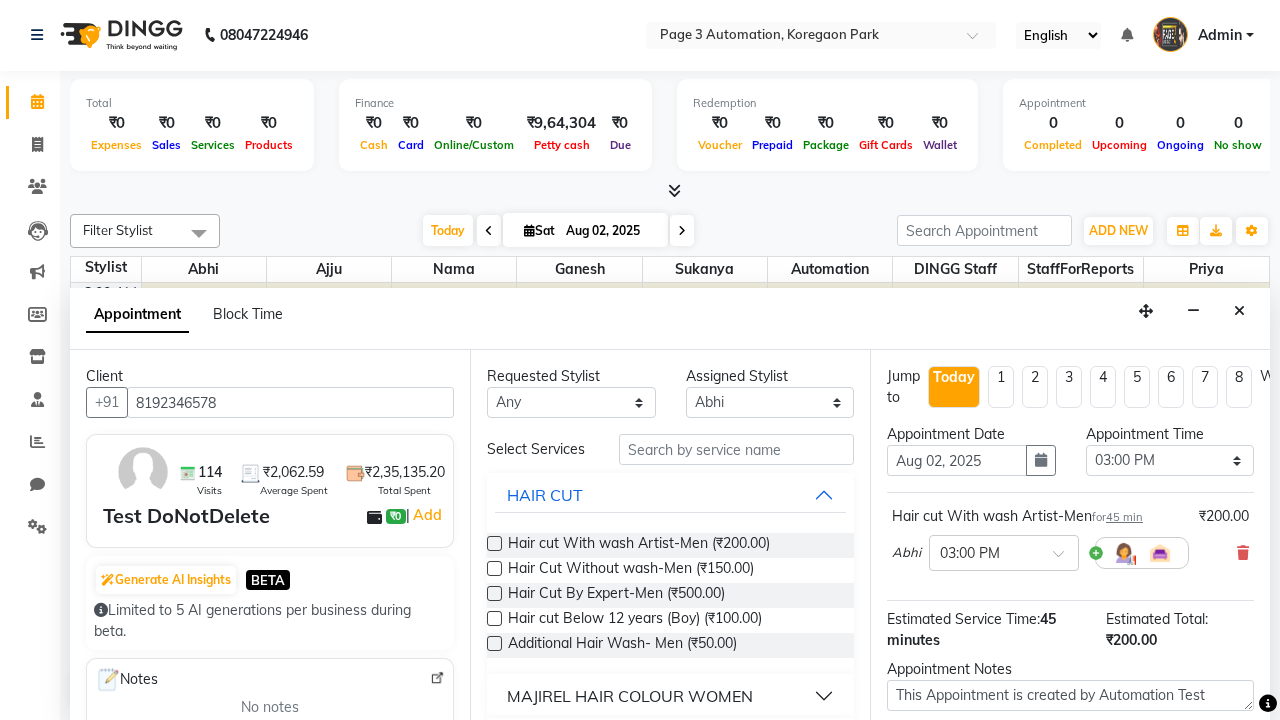 click at bounding box center [1097, 822] 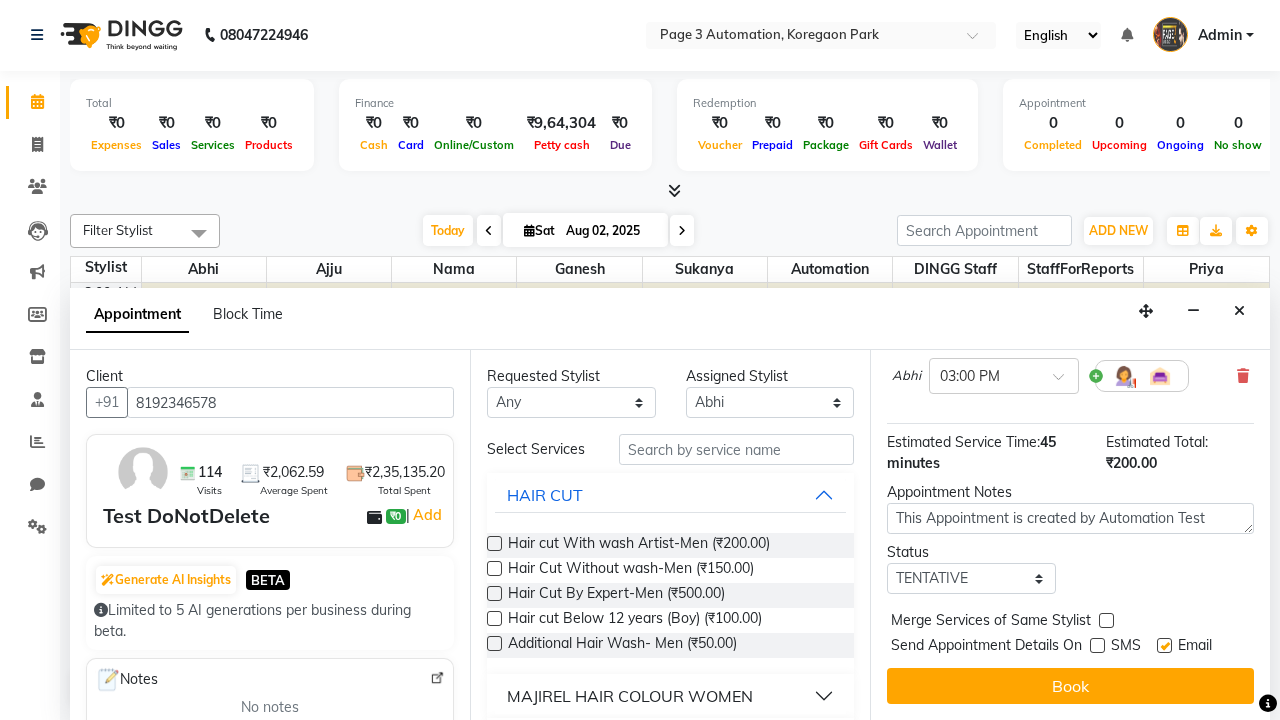 click at bounding box center (1164, 645) 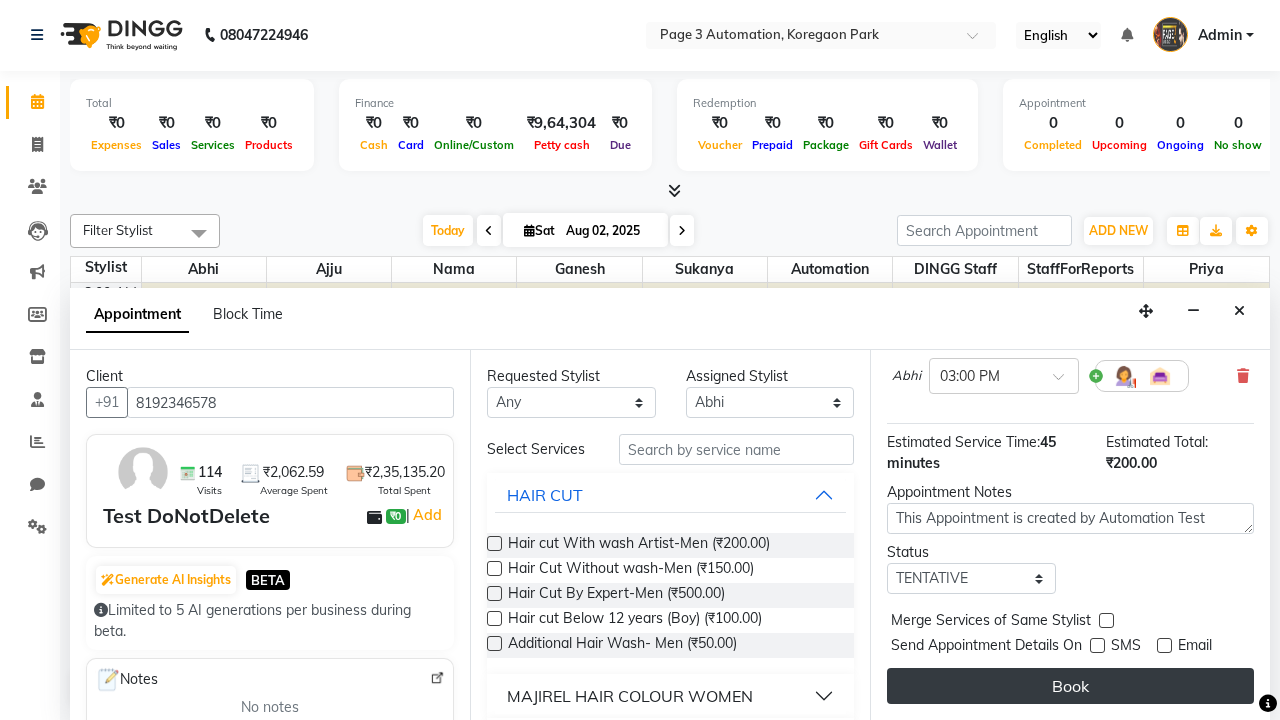 click on "Book" at bounding box center (1070, 686) 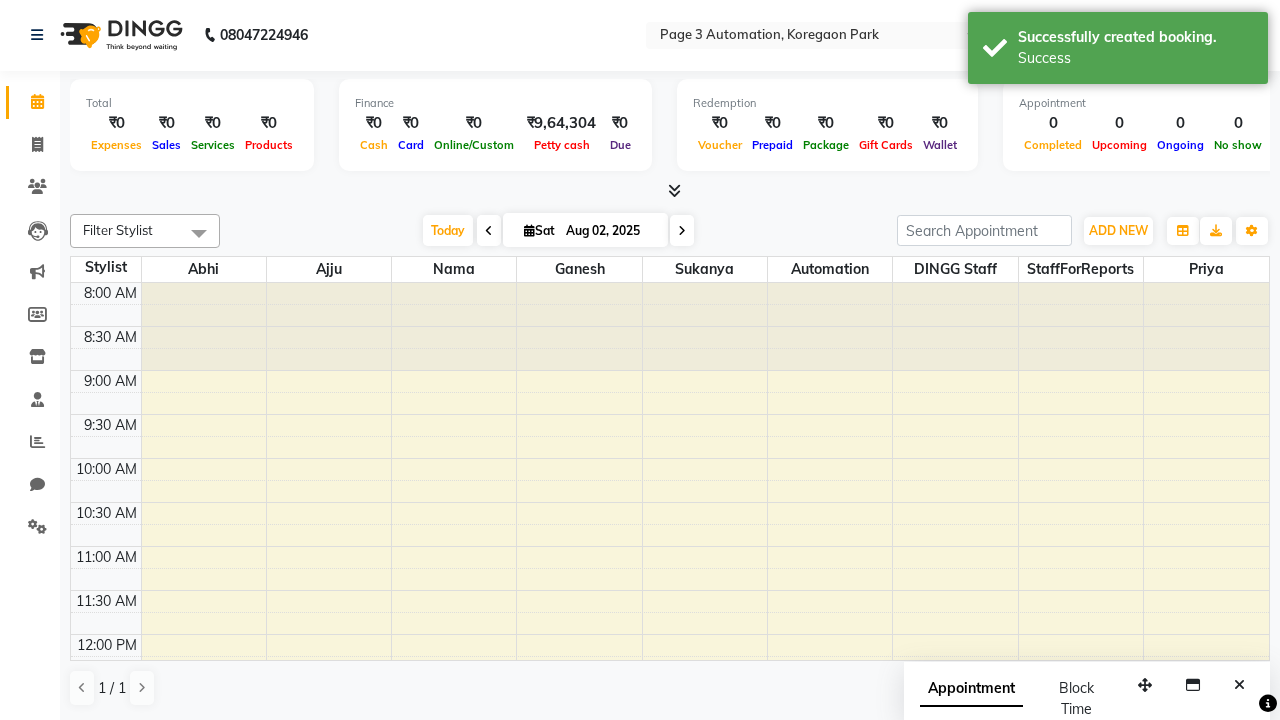 scroll, scrollTop: 0, scrollLeft: 0, axis: both 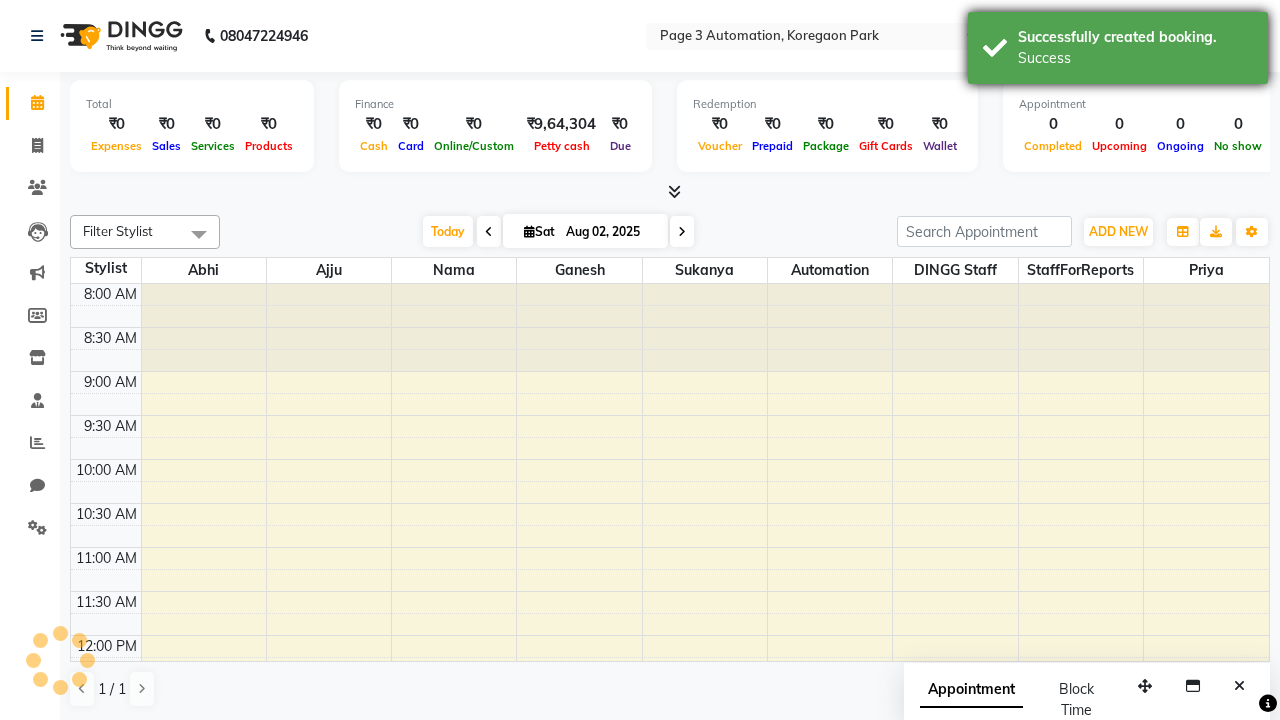 click on "Success" at bounding box center (1135, 58) 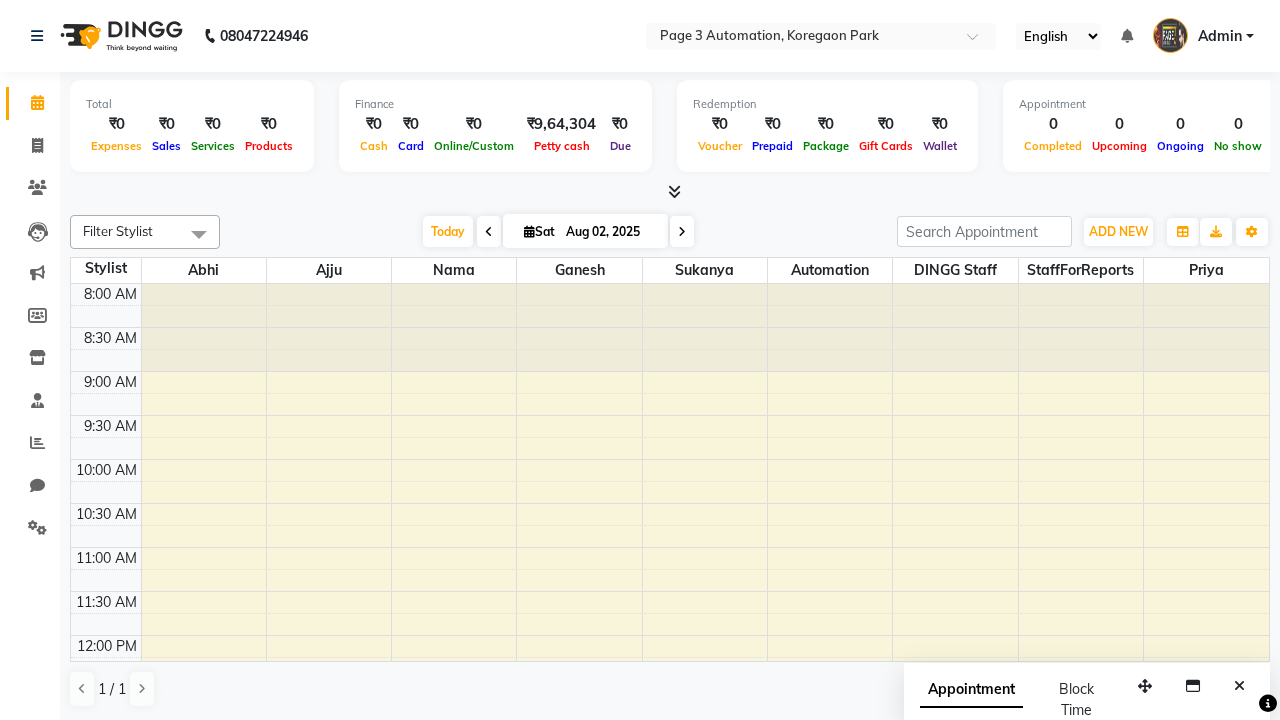 click at bounding box center (199, 234) 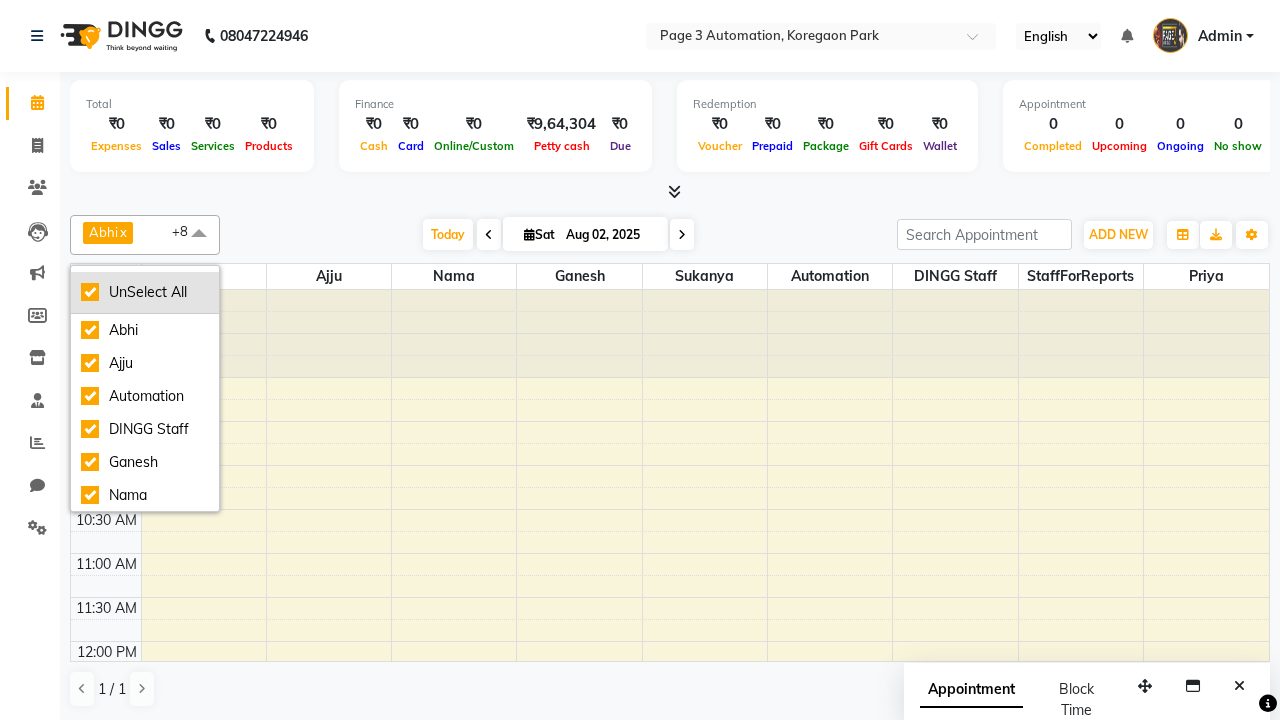 click on "UnSelect All" at bounding box center (145, 292) 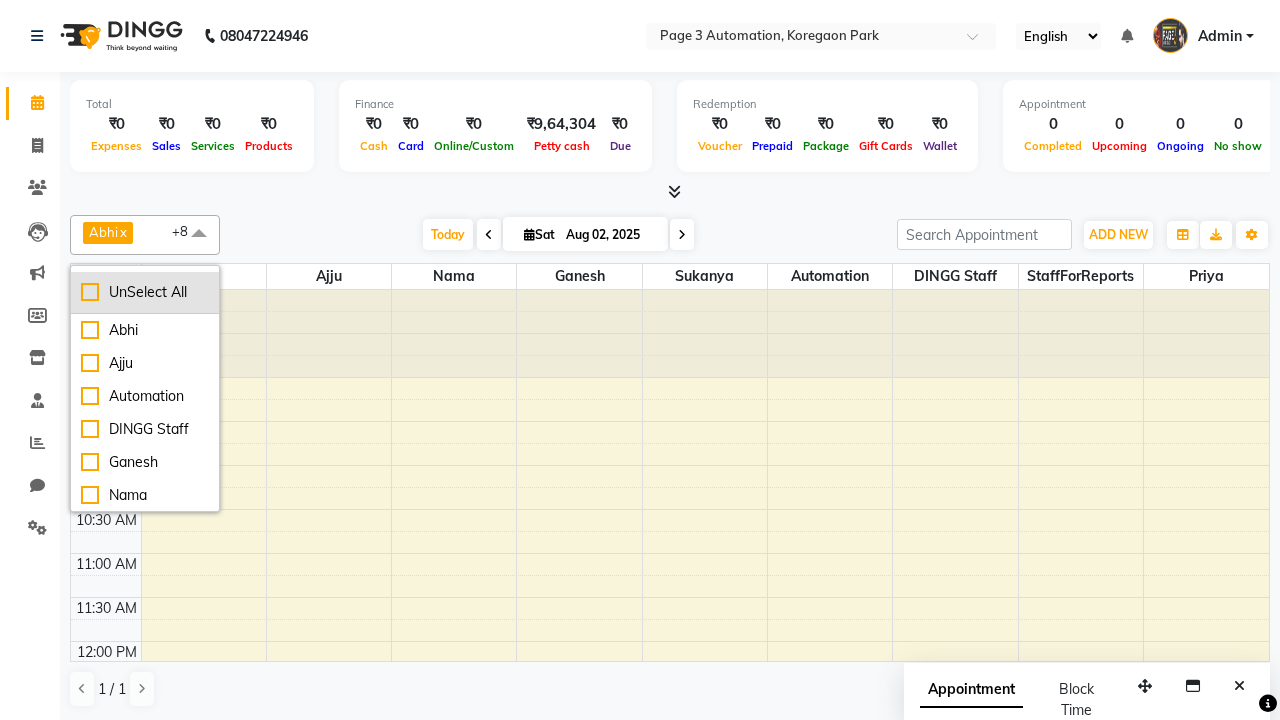 checkbox on "false" 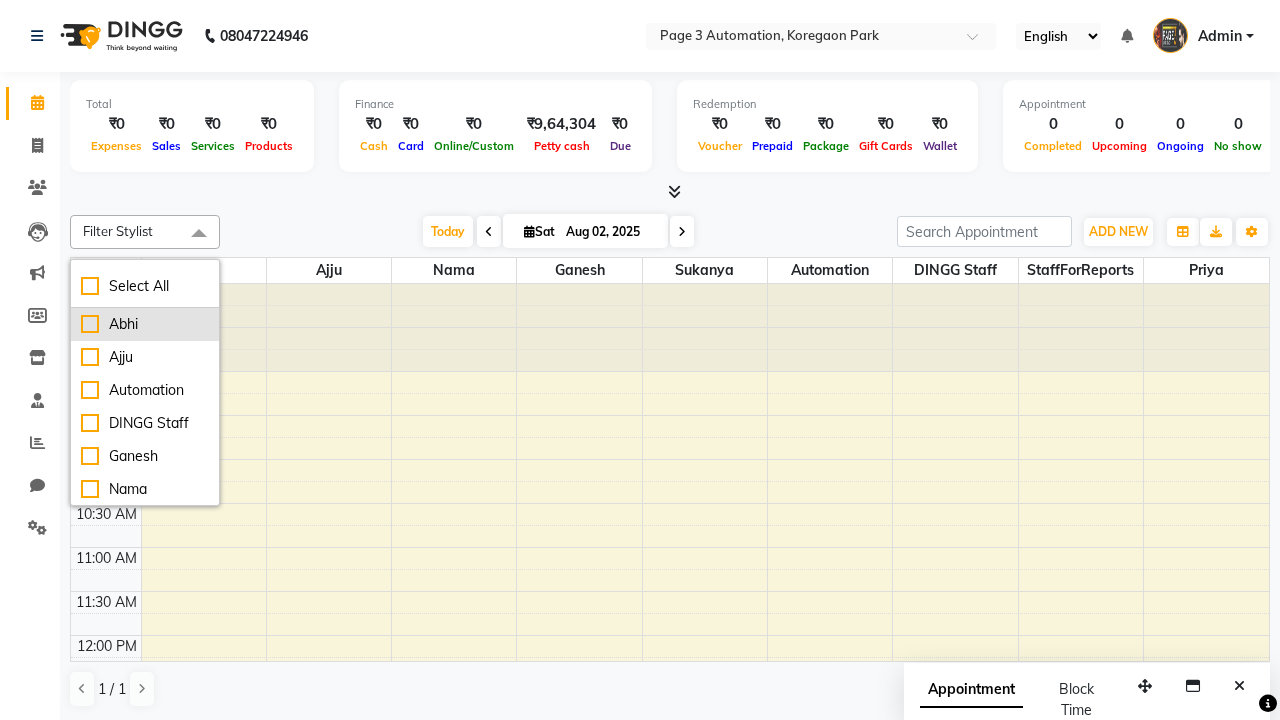 click on "Abhi" at bounding box center [145, 324] 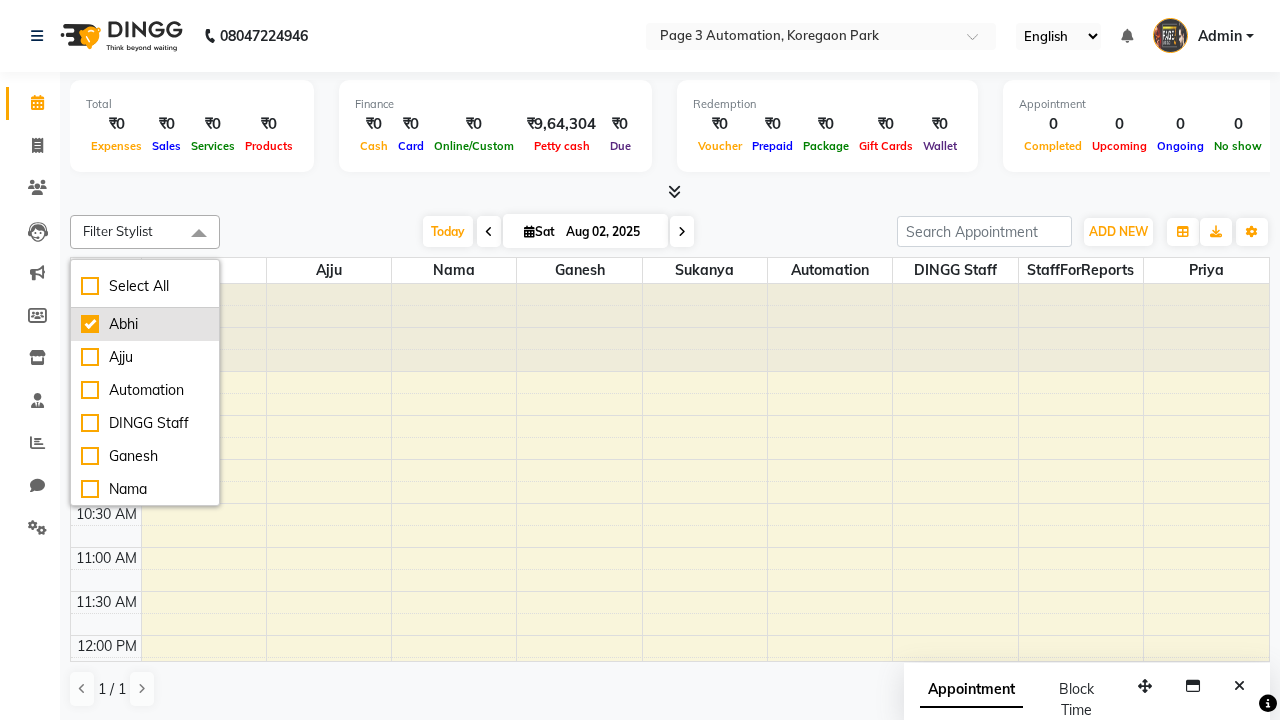 checkbox on "true" 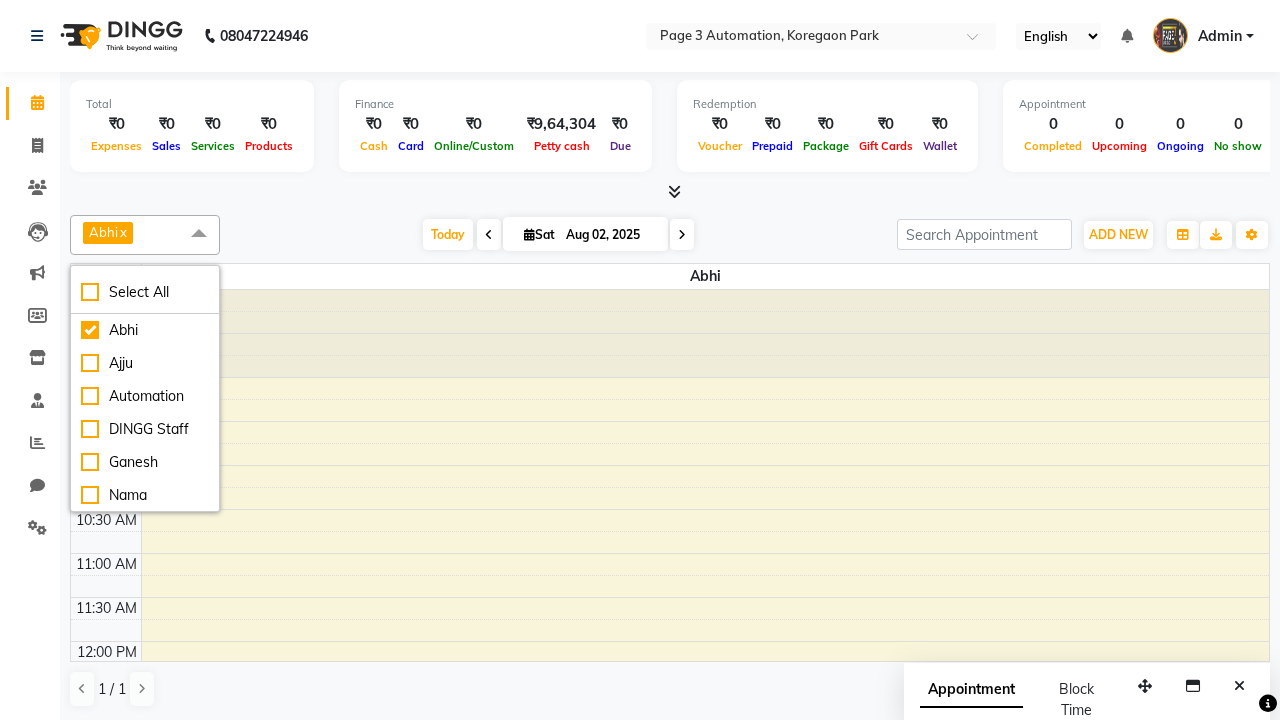 click at bounding box center (199, 234) 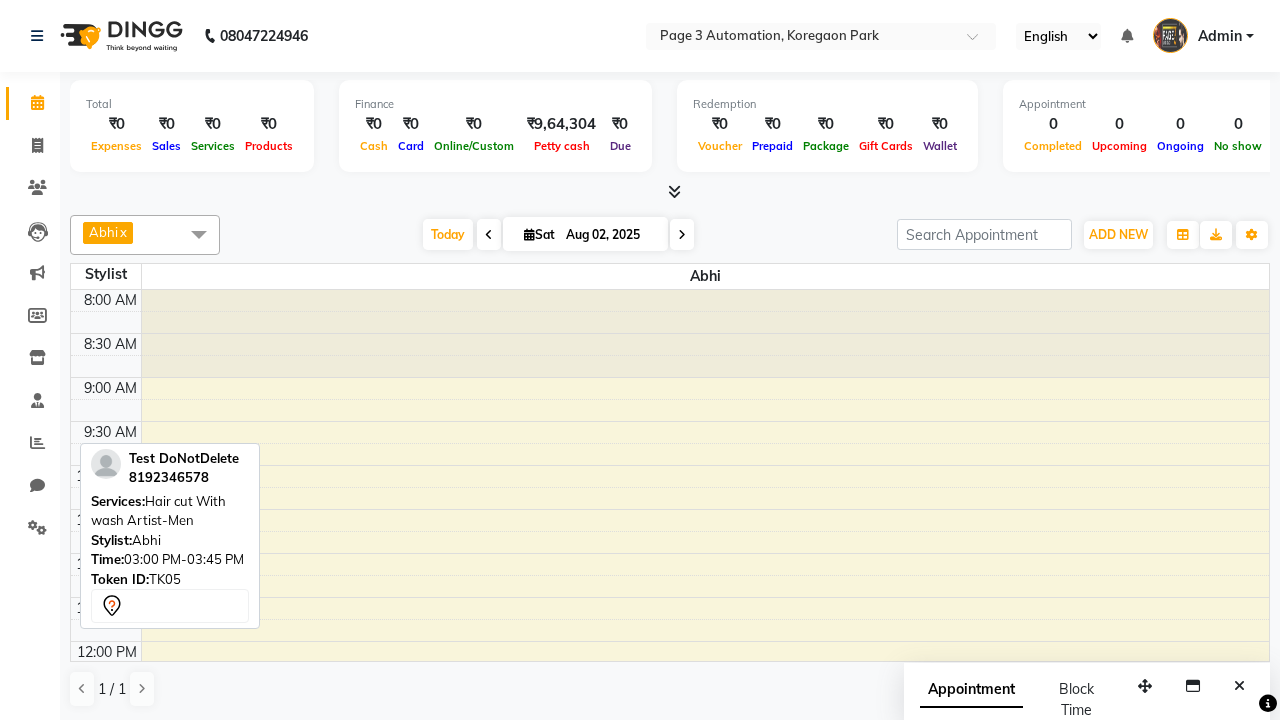 scroll, scrollTop: 463, scrollLeft: 0, axis: vertical 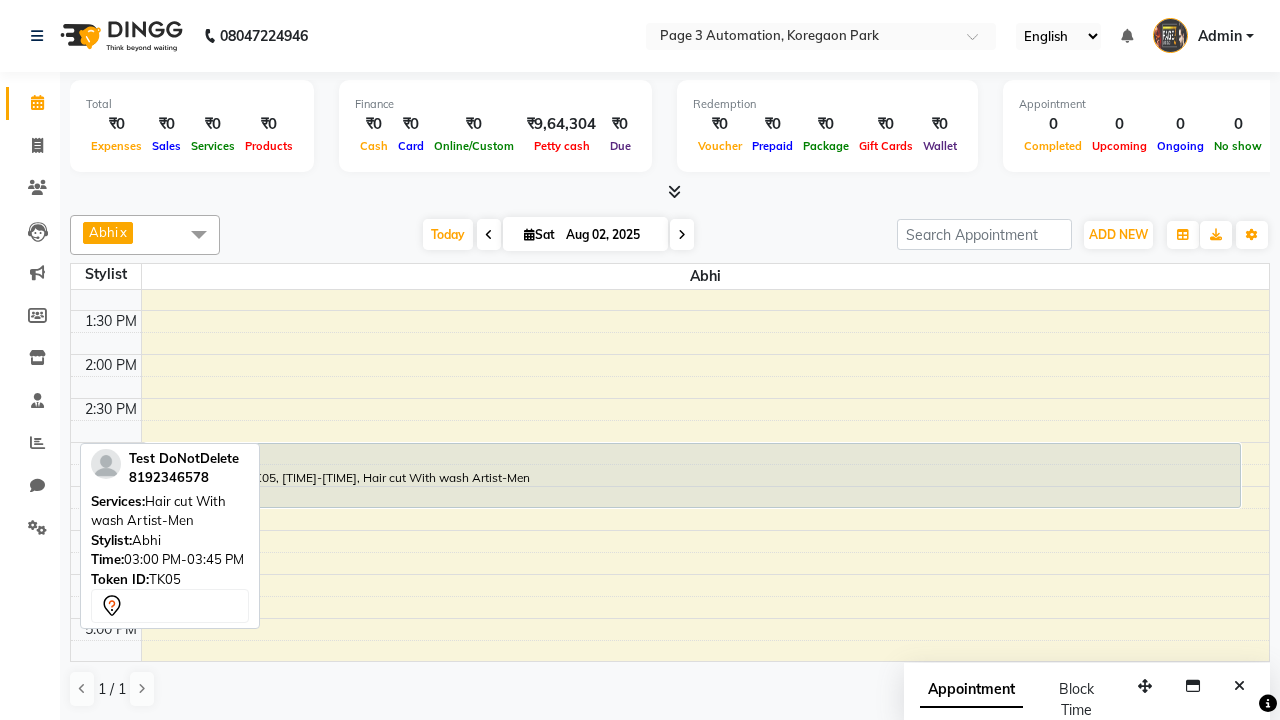 click on "Test DoNotDelete, TK05, [TIME]-[TIME], Hair cut With wash Artist-Men" at bounding box center [692, 475] 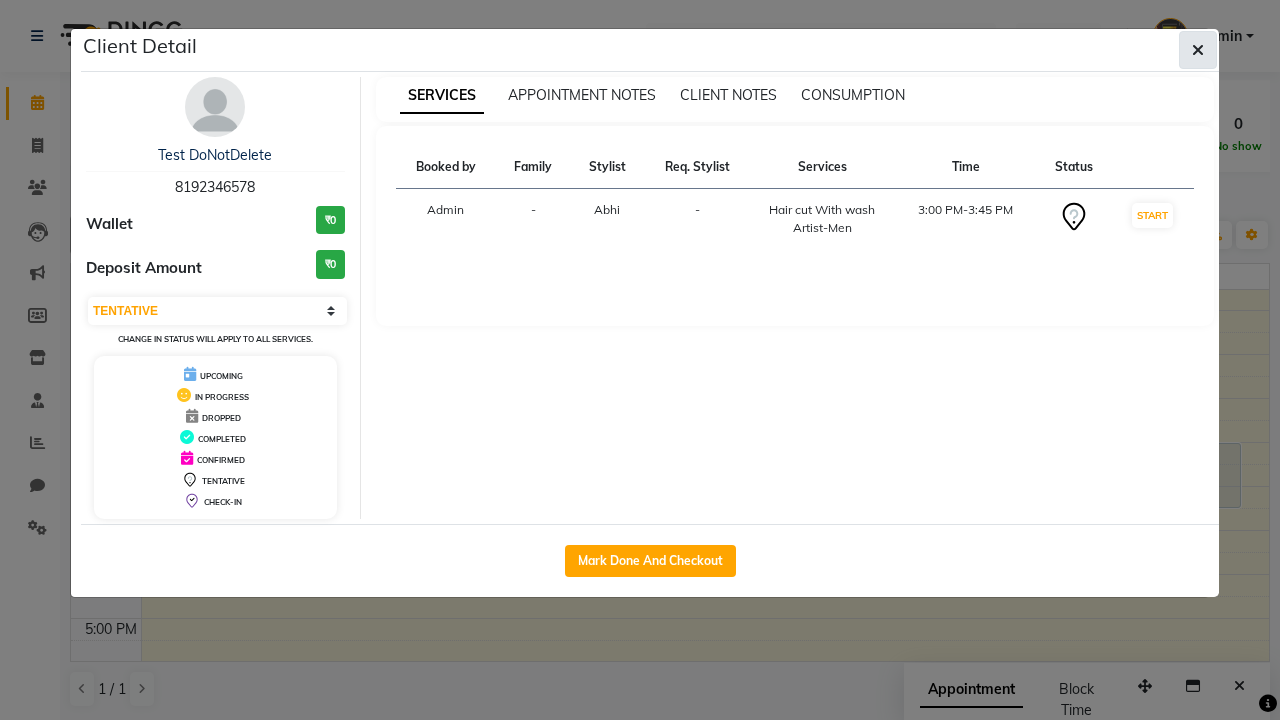 click 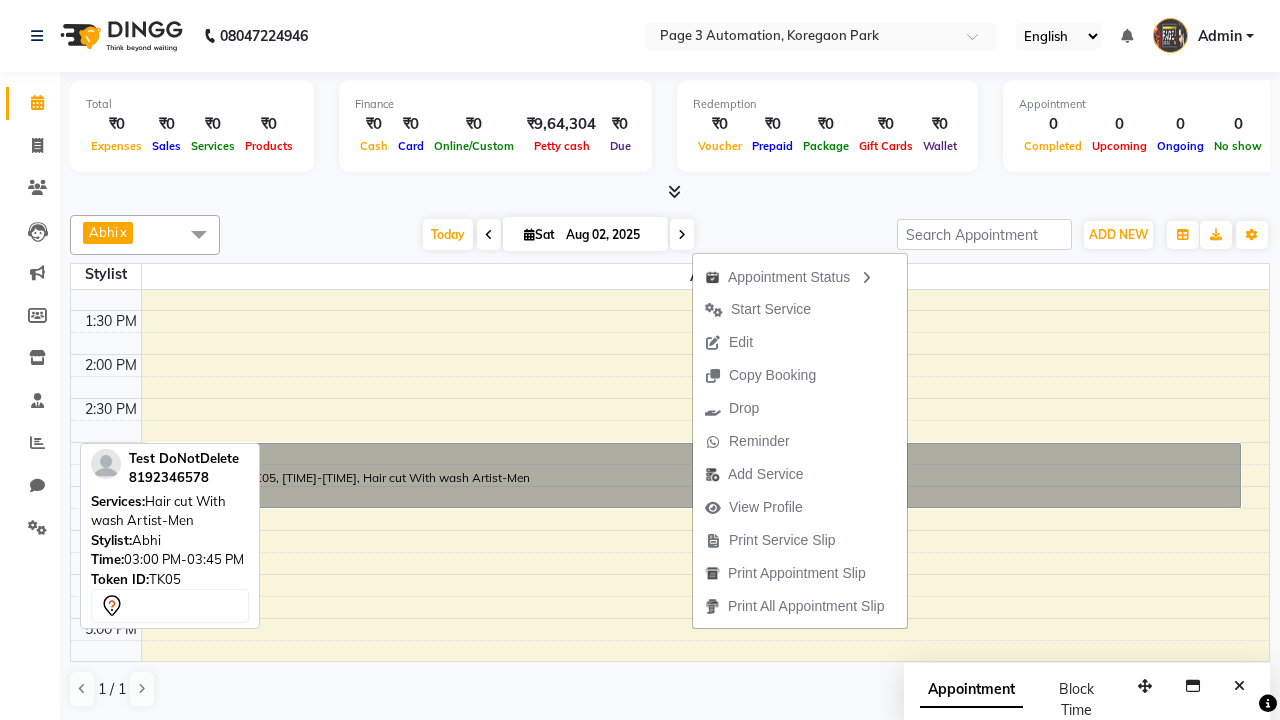scroll, scrollTop: 309, scrollLeft: 0, axis: vertical 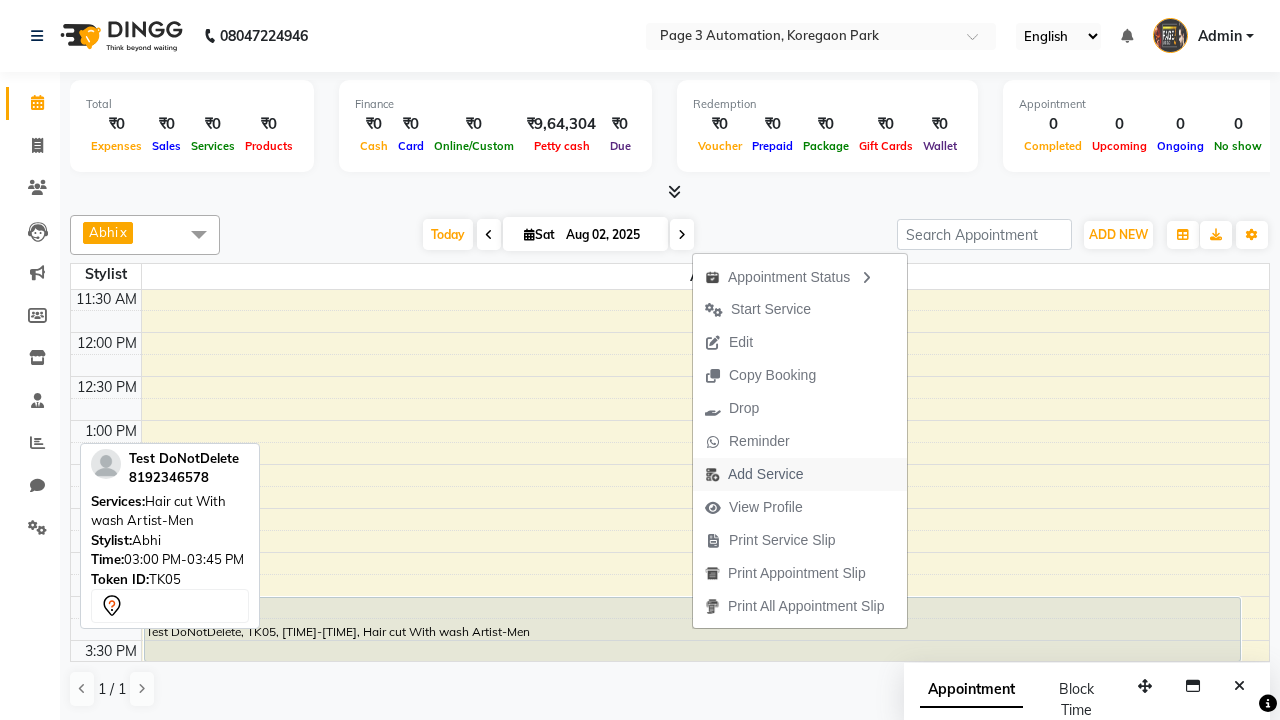 click on "Add Service" at bounding box center [754, 474] 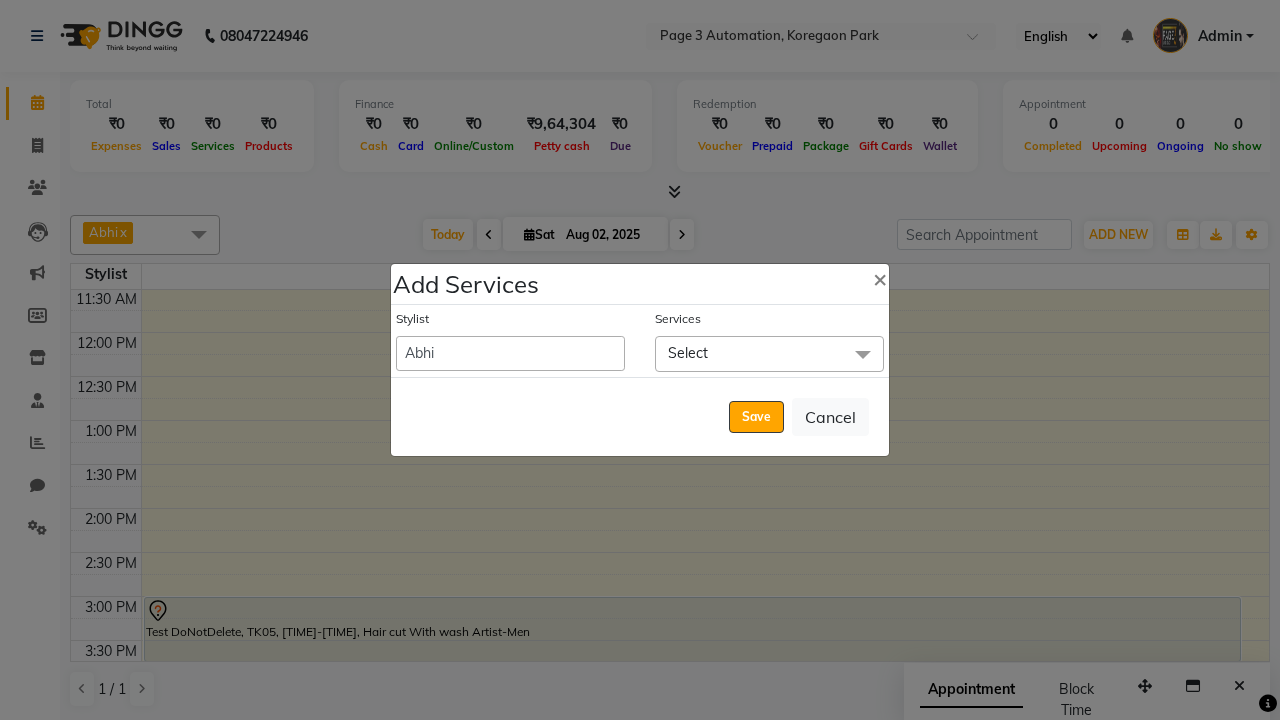 click on "Select" 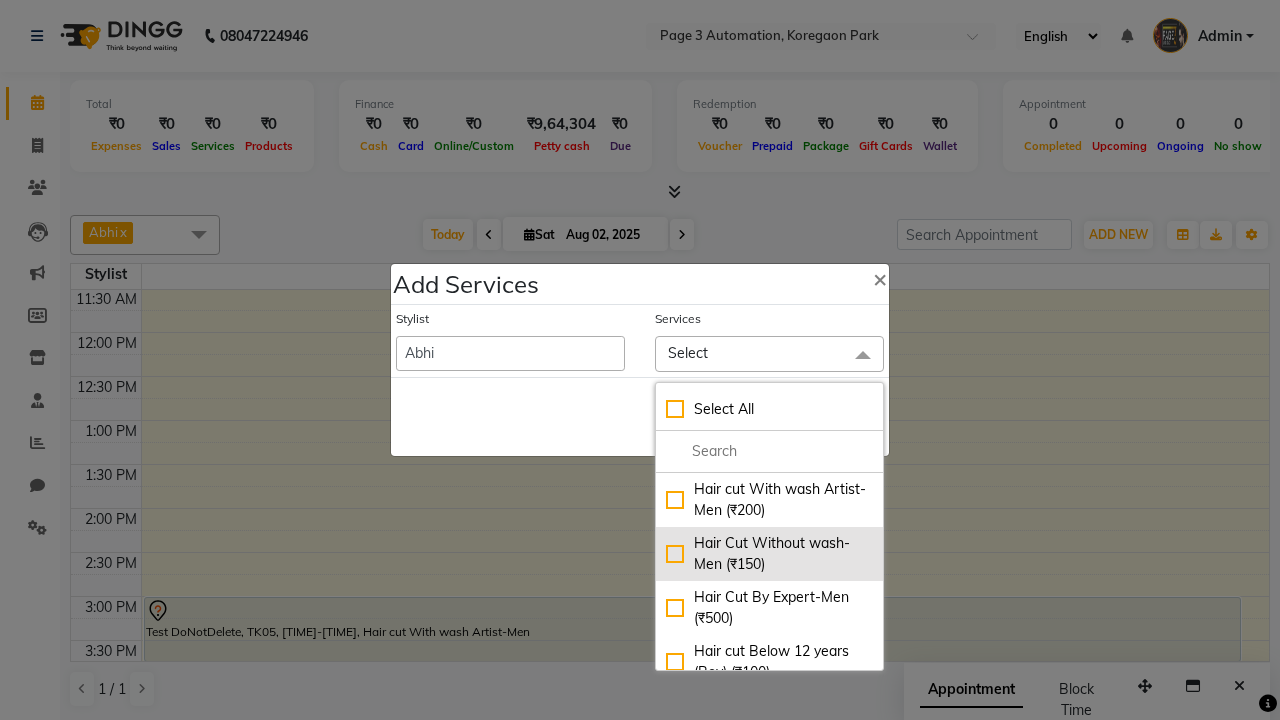 click on "Hair Cut Without wash-Men (₹150)" 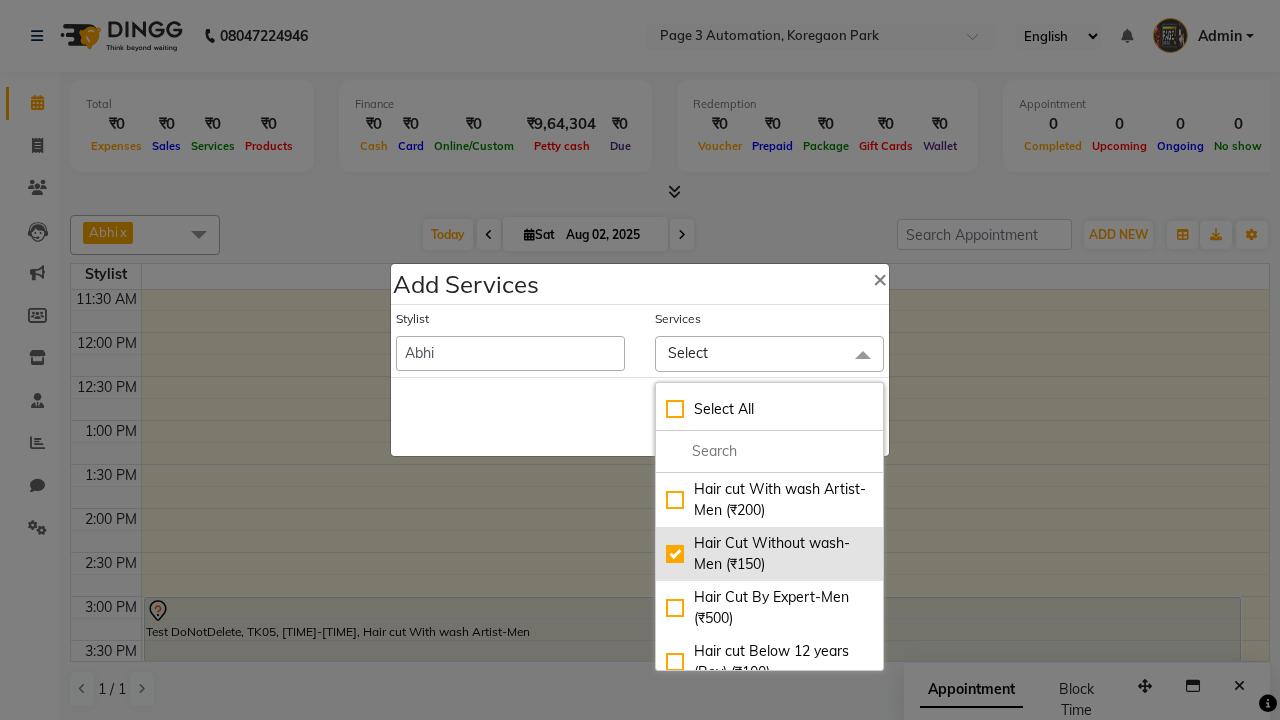 checkbox on "true" 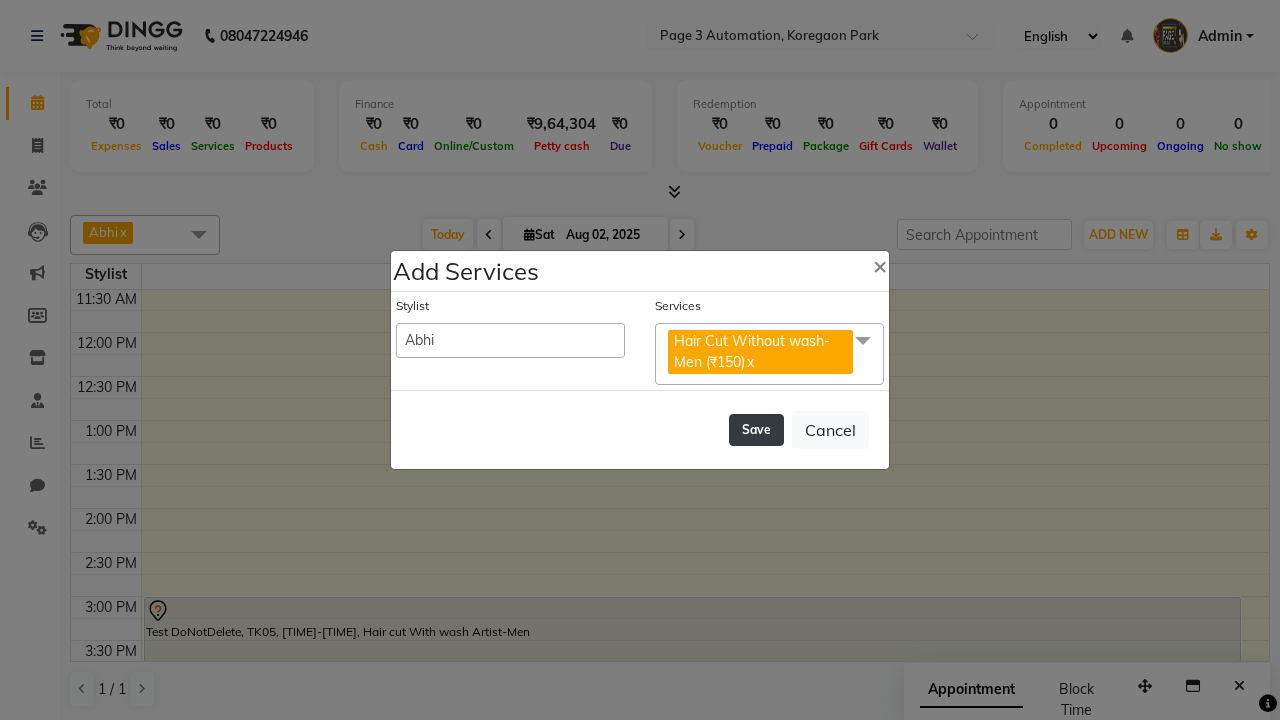 click on "Save" 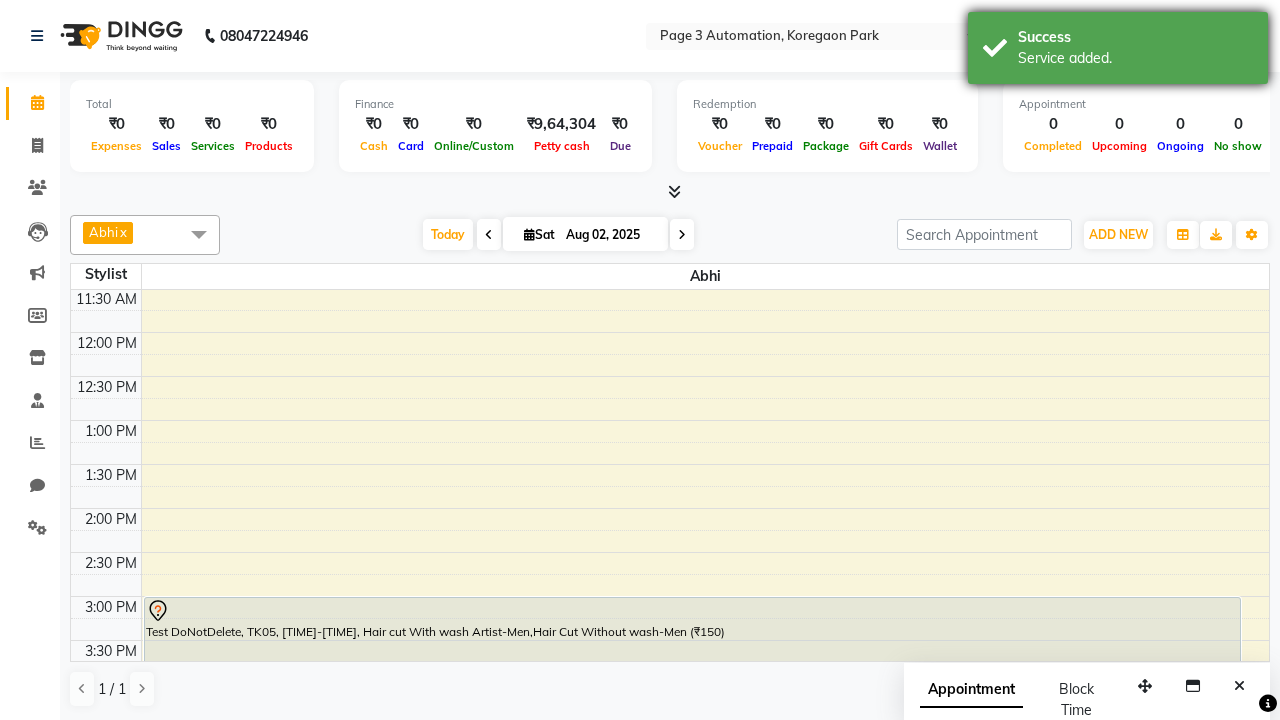 click on "Service added." at bounding box center [1135, 58] 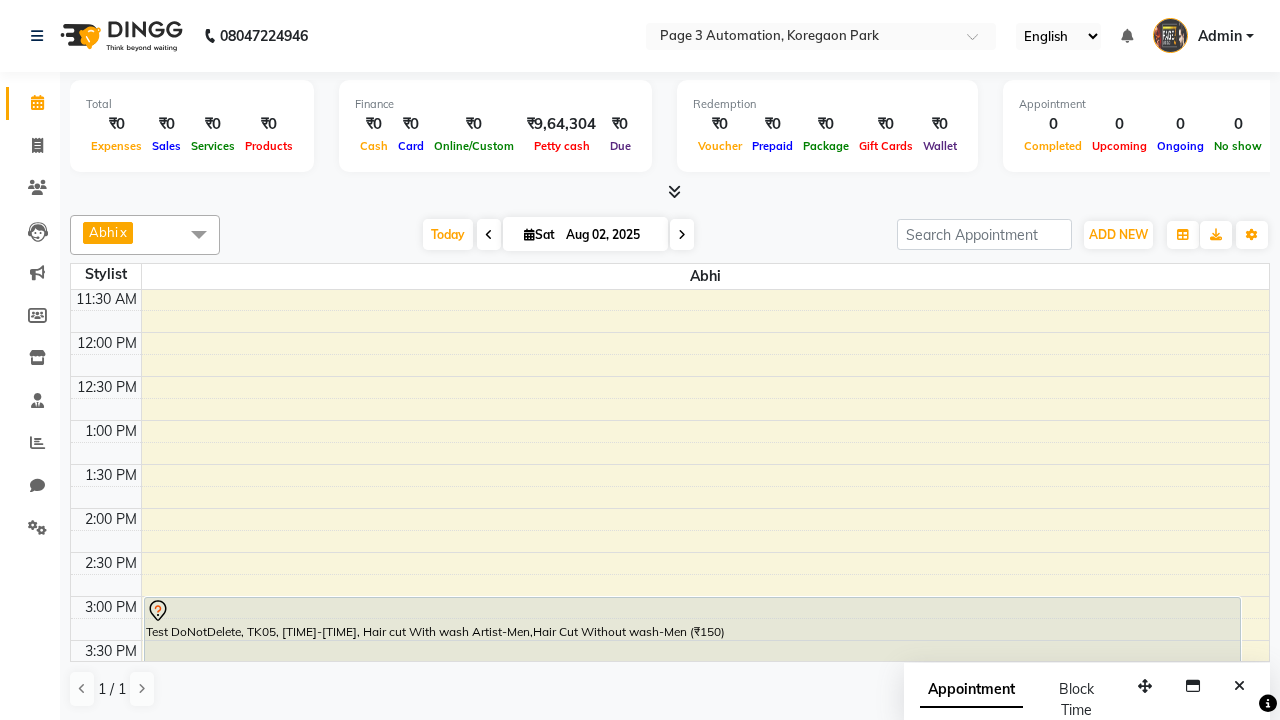 click on "Test DoNotDelete, TK05, [TIME]-[TIME], Hair cut With wash Artist-Men,Hair Cut Without wash-Men (₹150)" at bounding box center [692, 651] 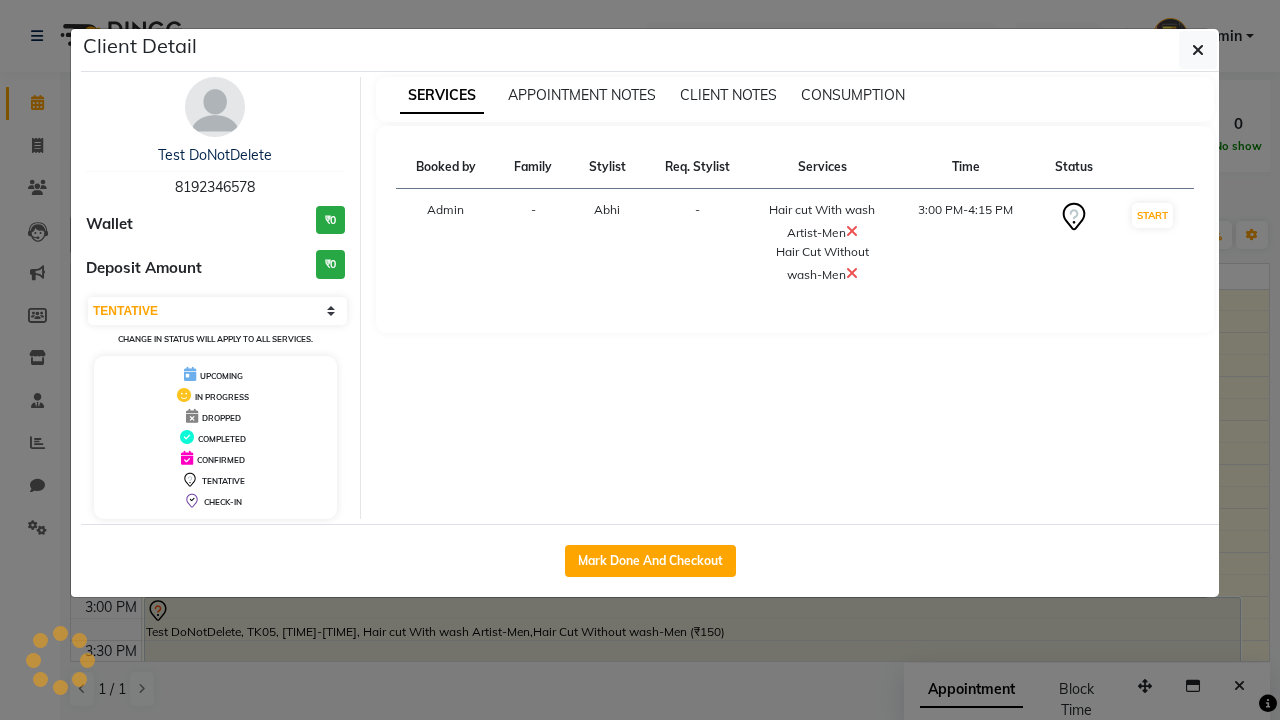 scroll, scrollTop: 353, scrollLeft: 0, axis: vertical 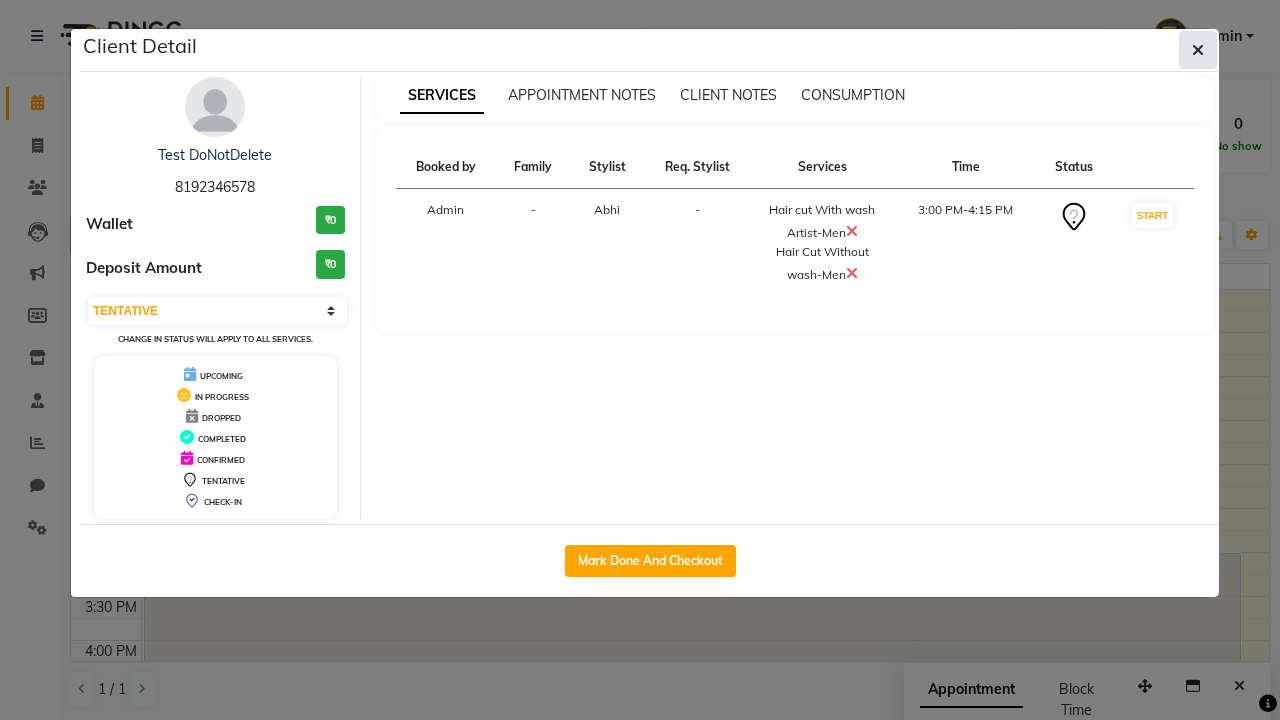 click 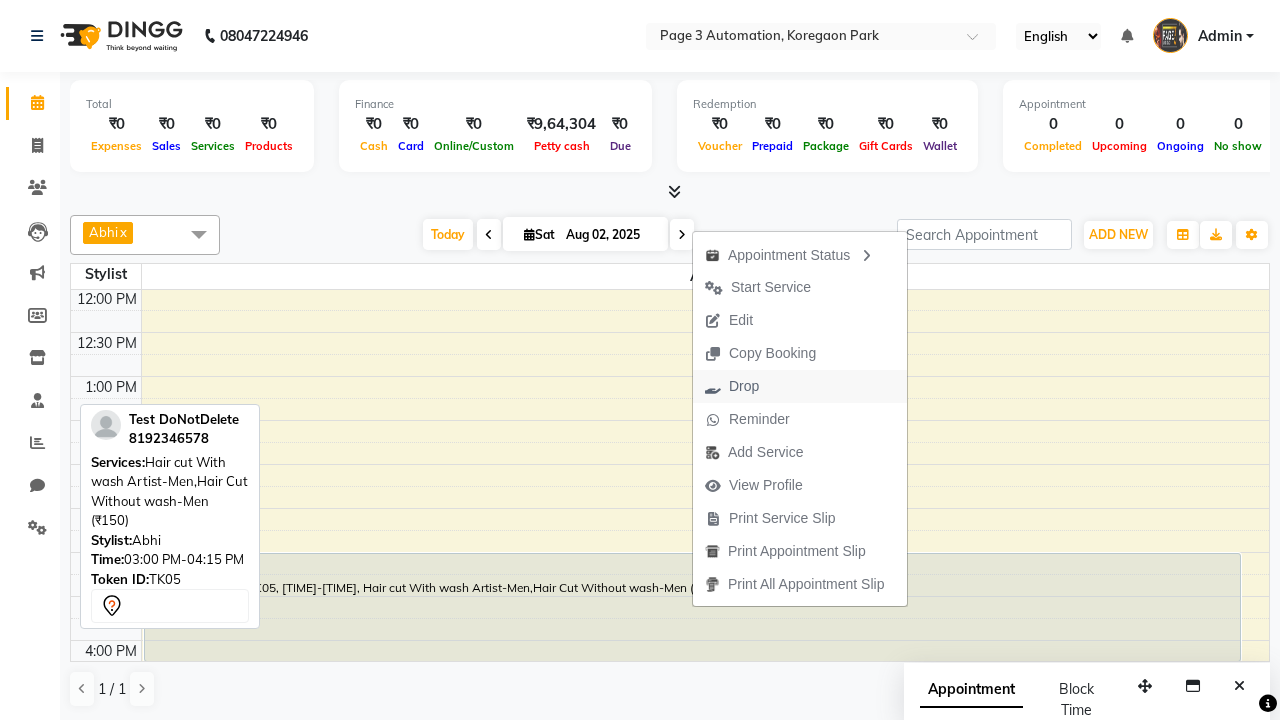 click on "Drop" at bounding box center [800, 386] 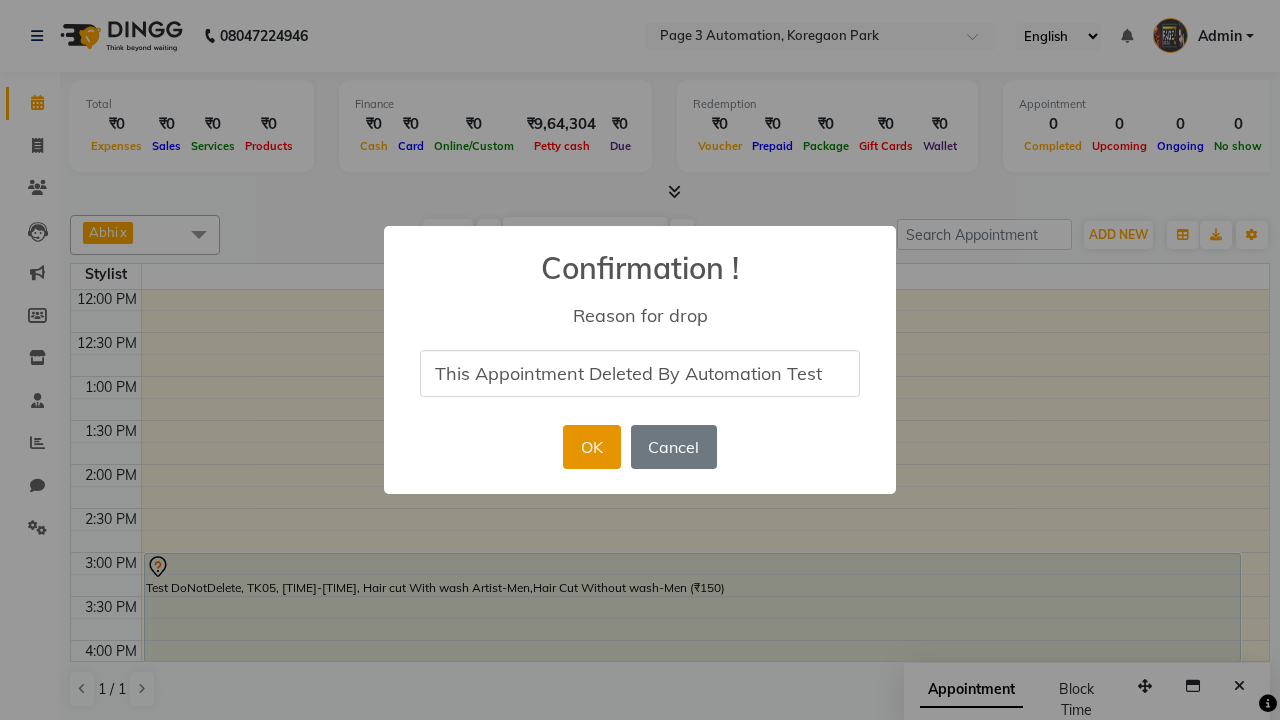 type on "This Appointment Deleted By Automation Test" 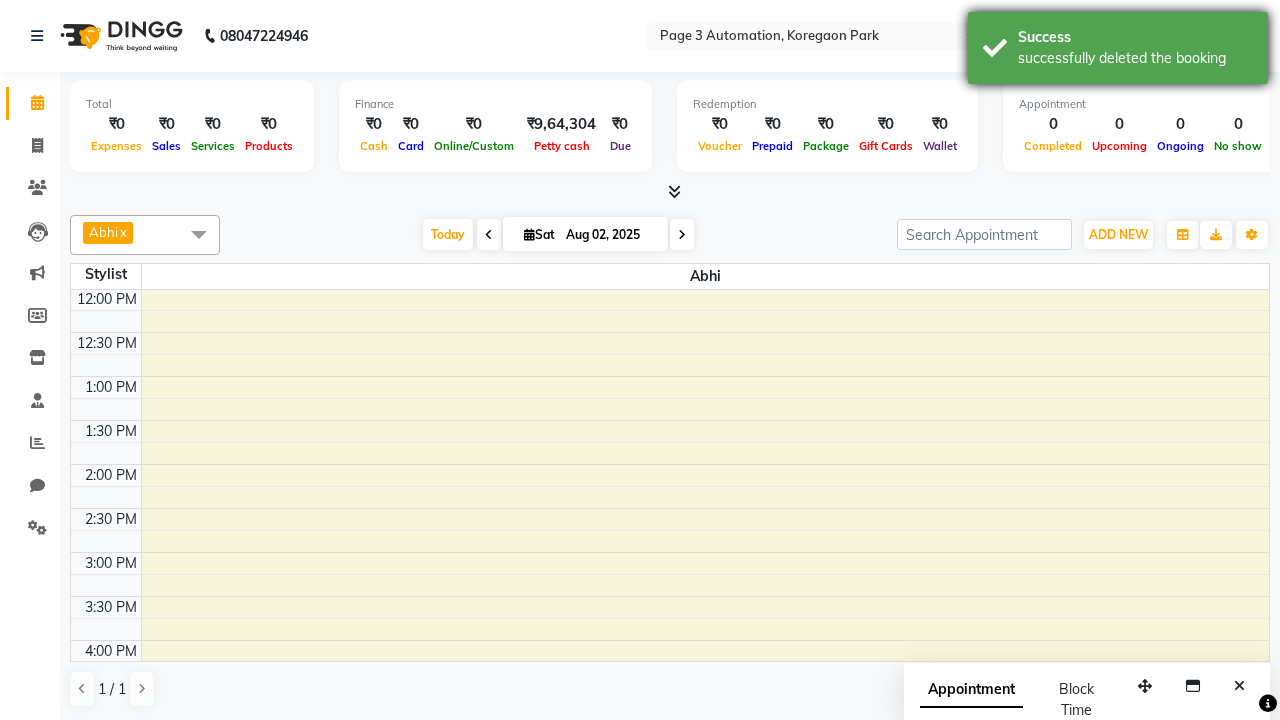 click on "successfully deleted the booking" at bounding box center (1135, 58) 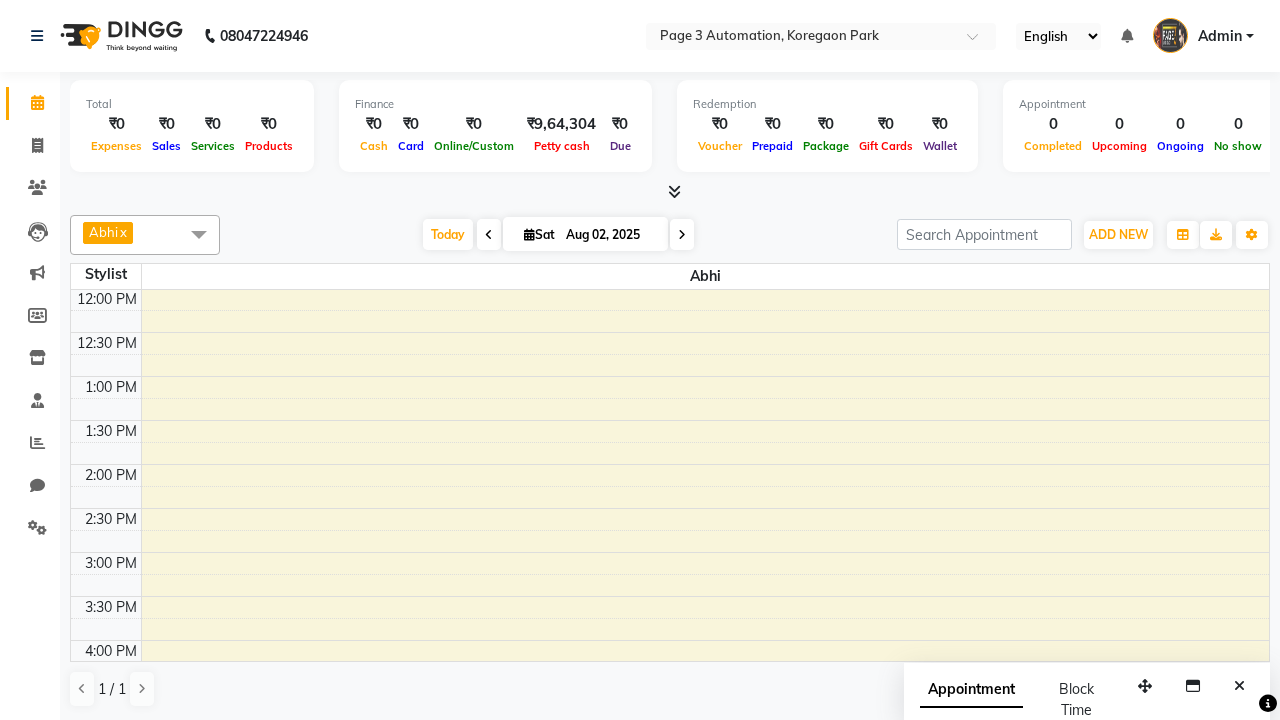 click at bounding box center (199, 234) 